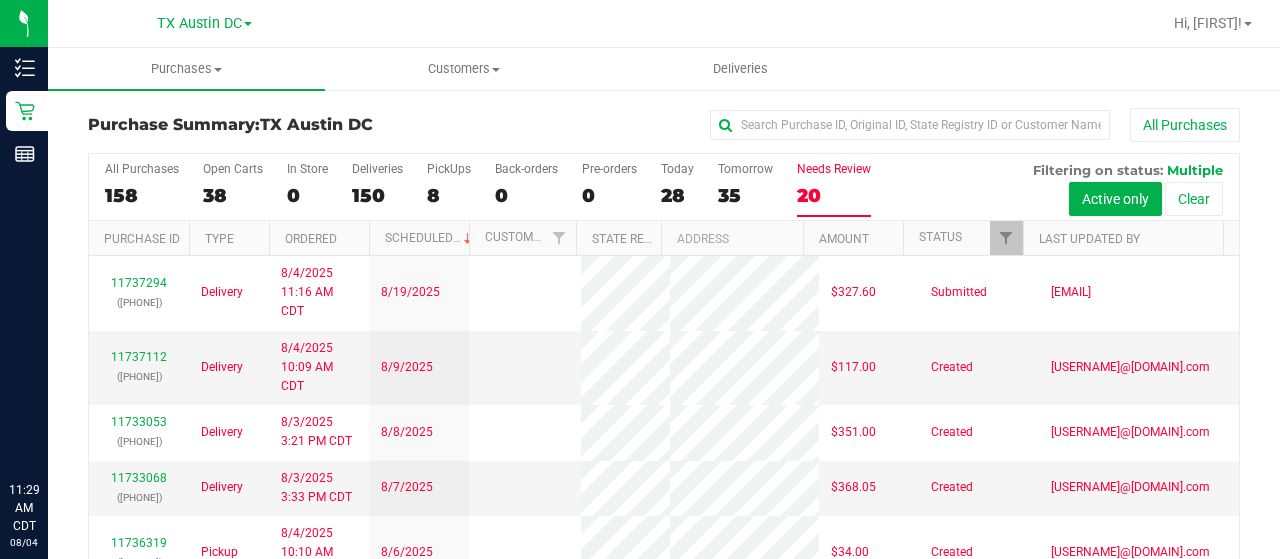 scroll, scrollTop: 0, scrollLeft: 0, axis: both 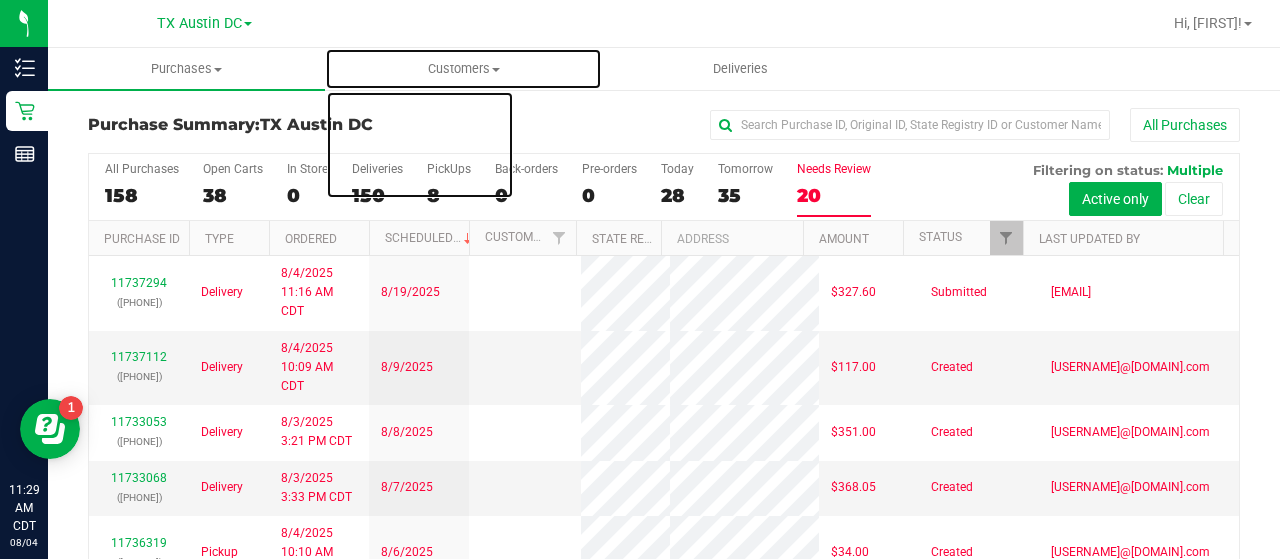 click on "Customers" at bounding box center [463, 69] 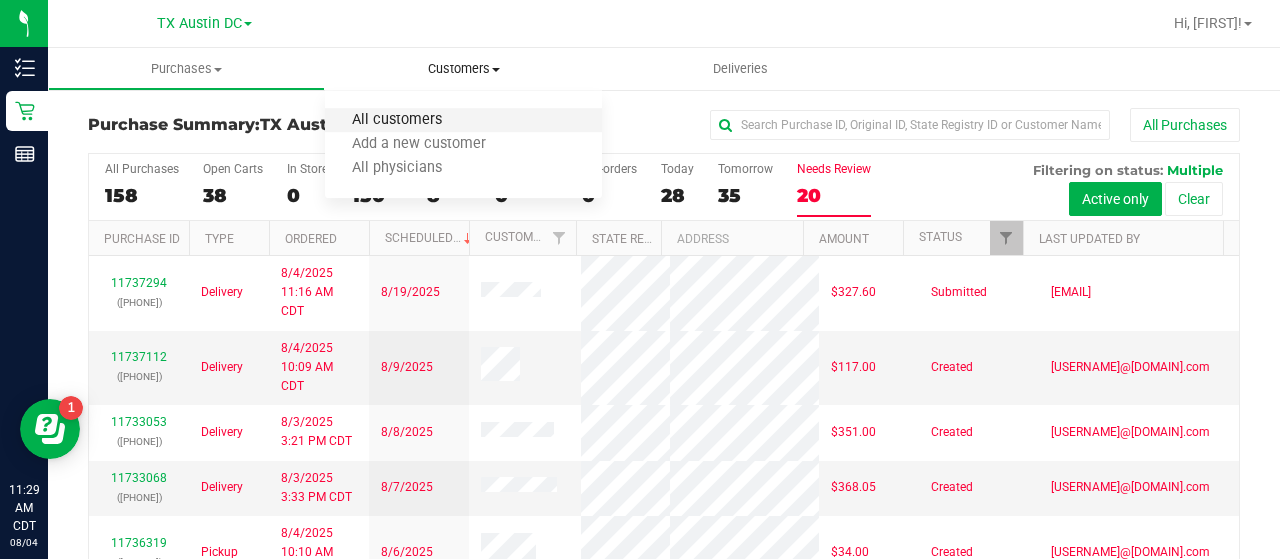 click on "All customers" at bounding box center (397, 120) 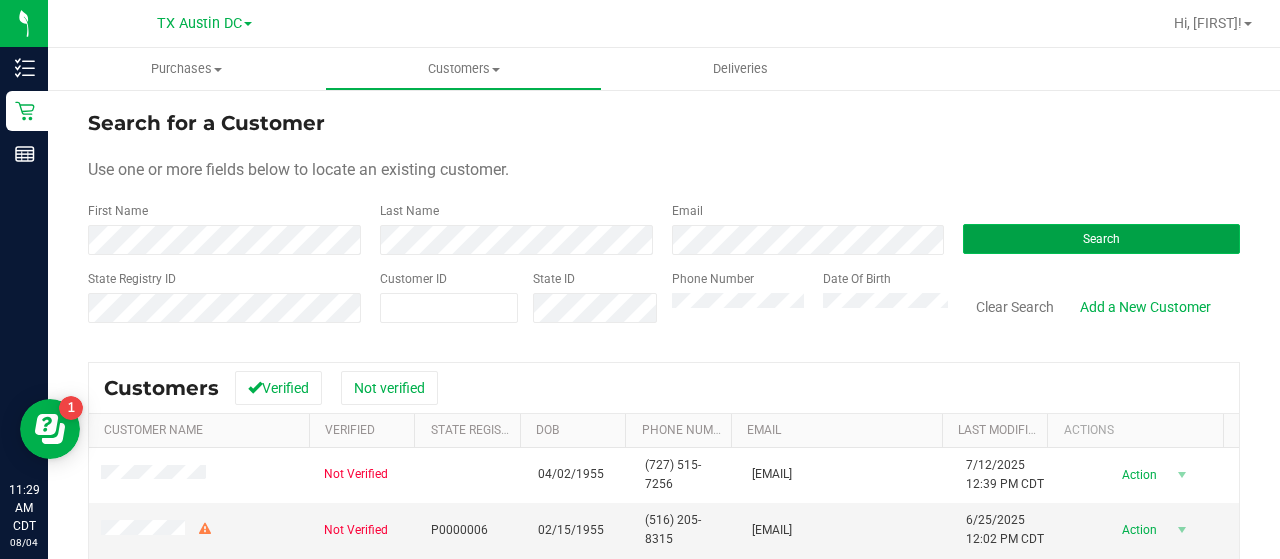 click on "Search" at bounding box center (1101, 239) 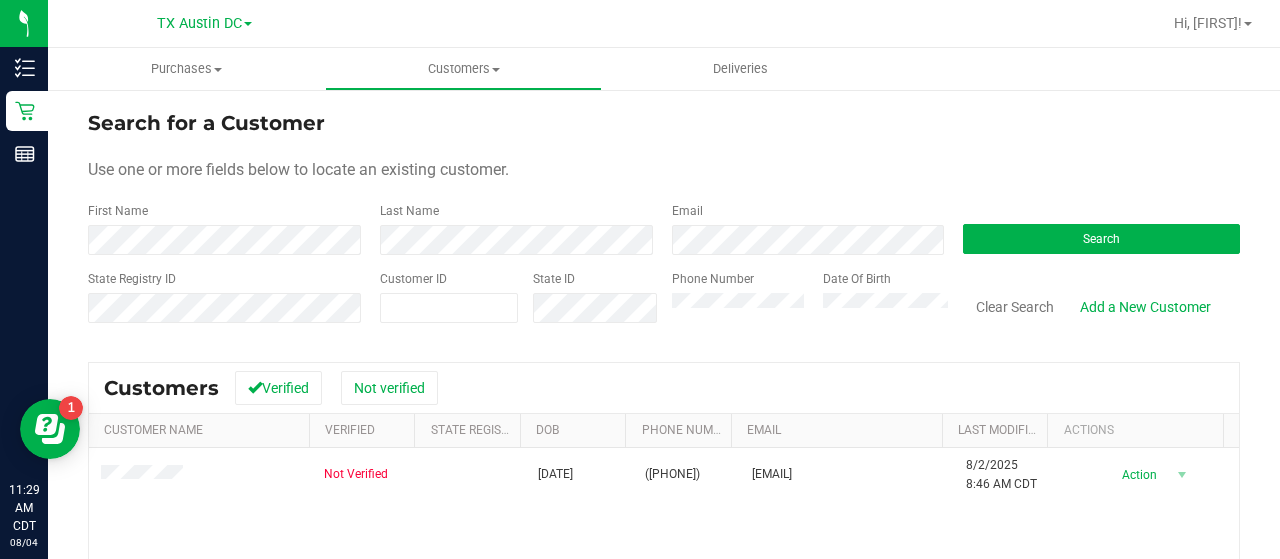 scroll, scrollTop: 90, scrollLeft: 0, axis: vertical 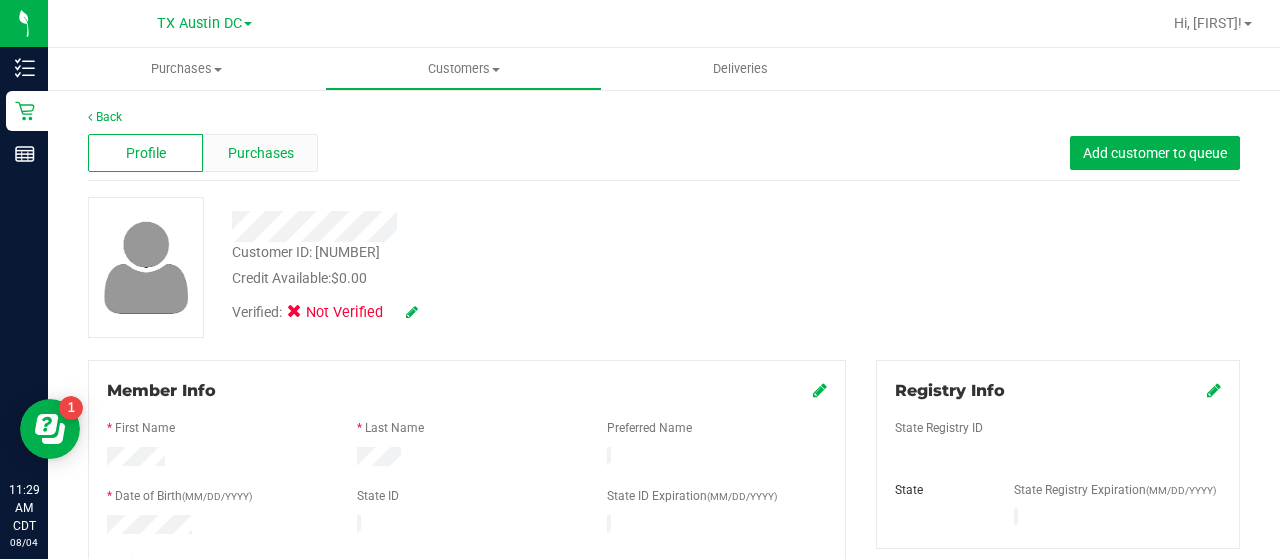 click on "Purchases" at bounding box center [261, 153] 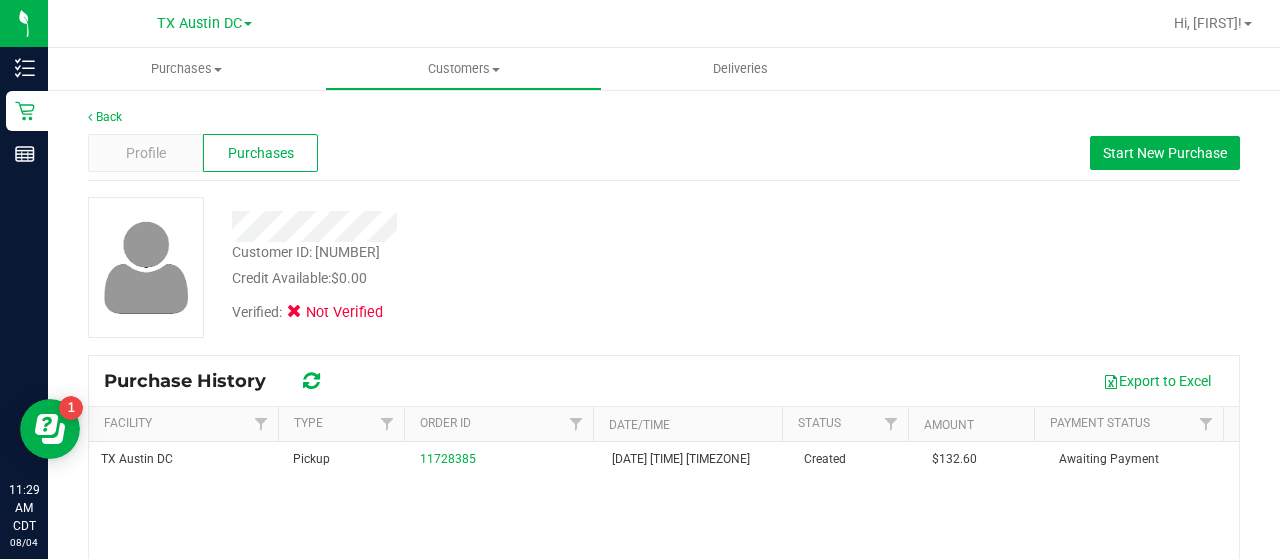 click on "Purchases" at bounding box center [260, 153] 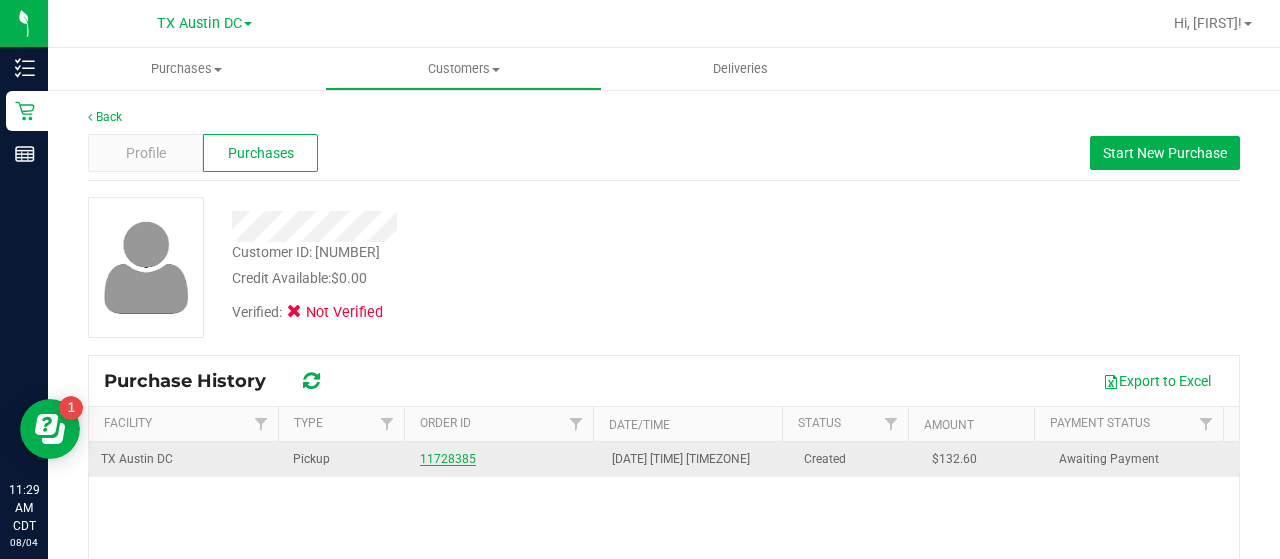 click on "11728385" at bounding box center [448, 459] 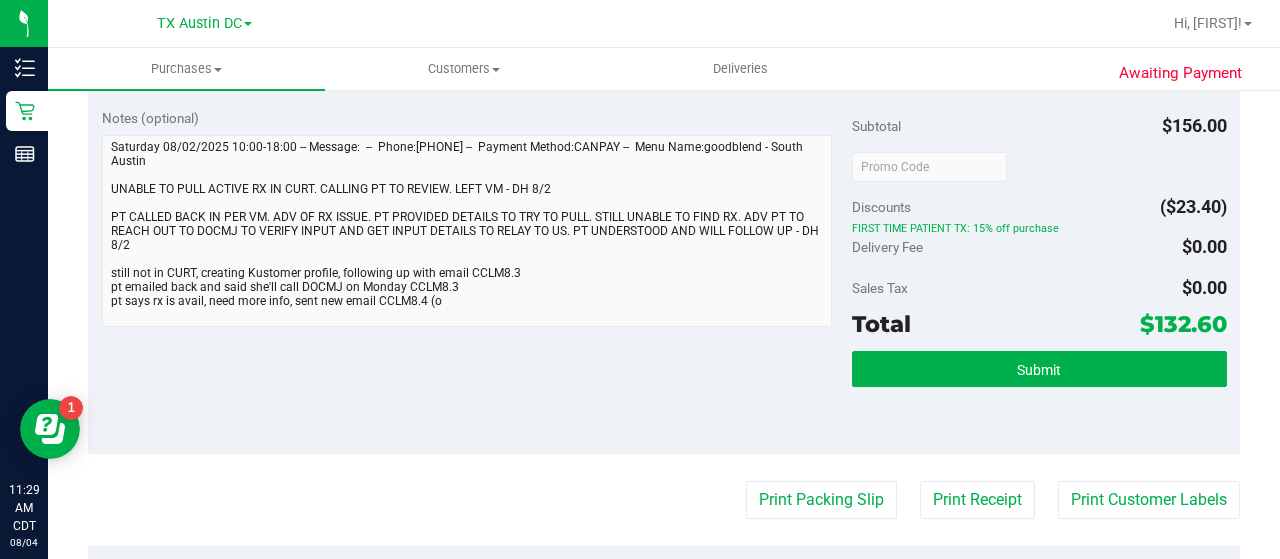 scroll, scrollTop: 0, scrollLeft: 0, axis: both 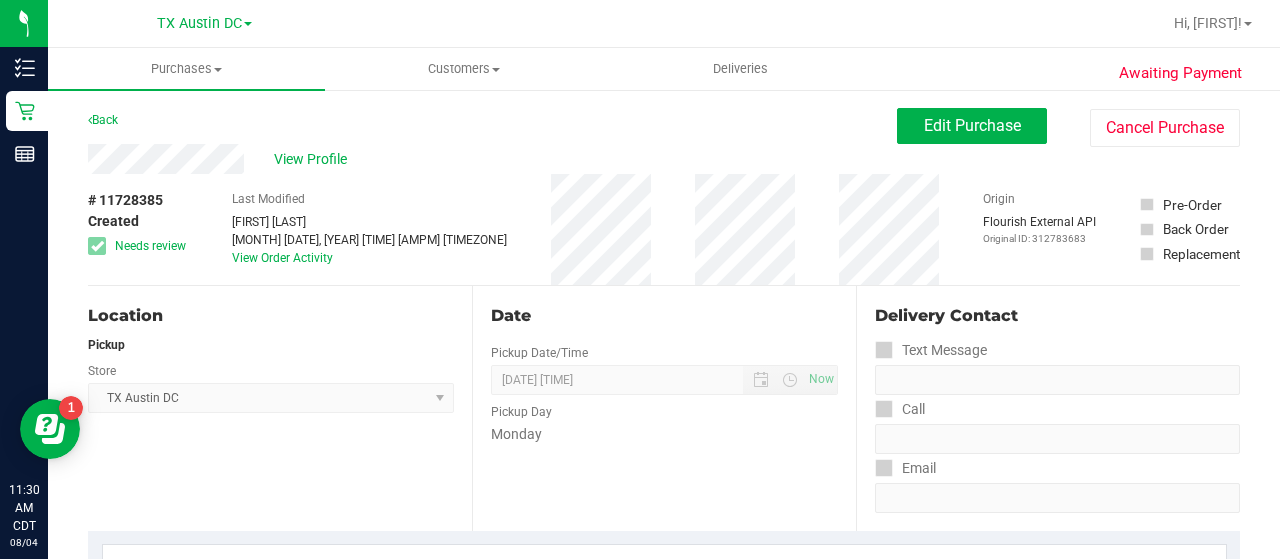 click on "Awaiting Payment
Back
Edit Purchase
Cancel Purchase
View Profile
# [NUMBER]
Created
Needs review
Last Modified
[FIRST] [LAST]
Aug 3, 2025 10:58:09 AM CDT
View Order Activity
Origin" at bounding box center [664, 888] 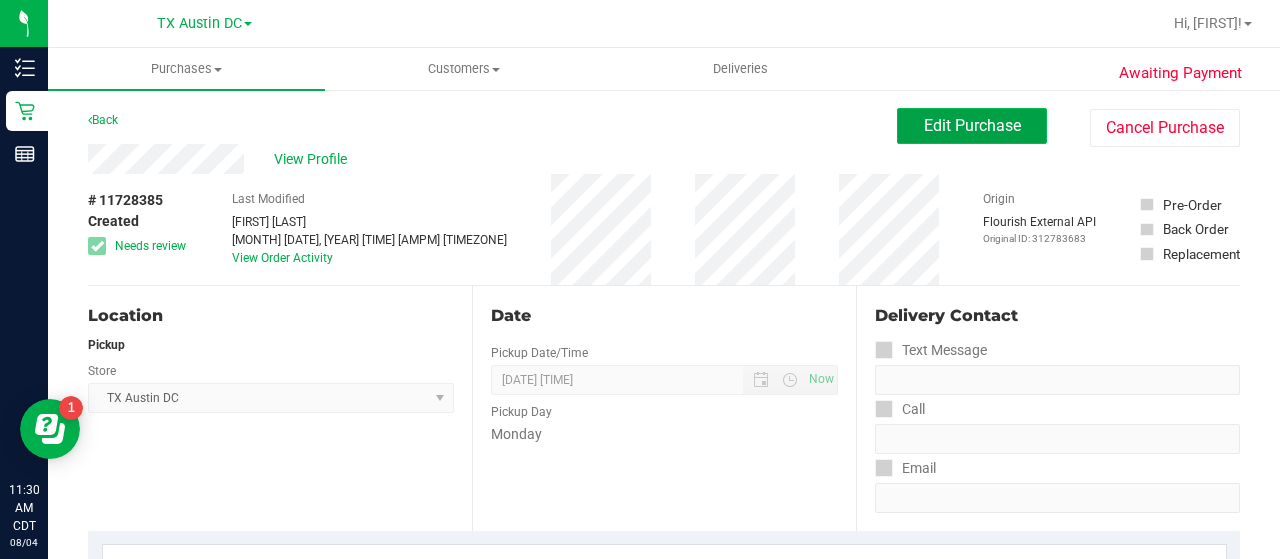 click on "Edit Purchase" at bounding box center [972, 125] 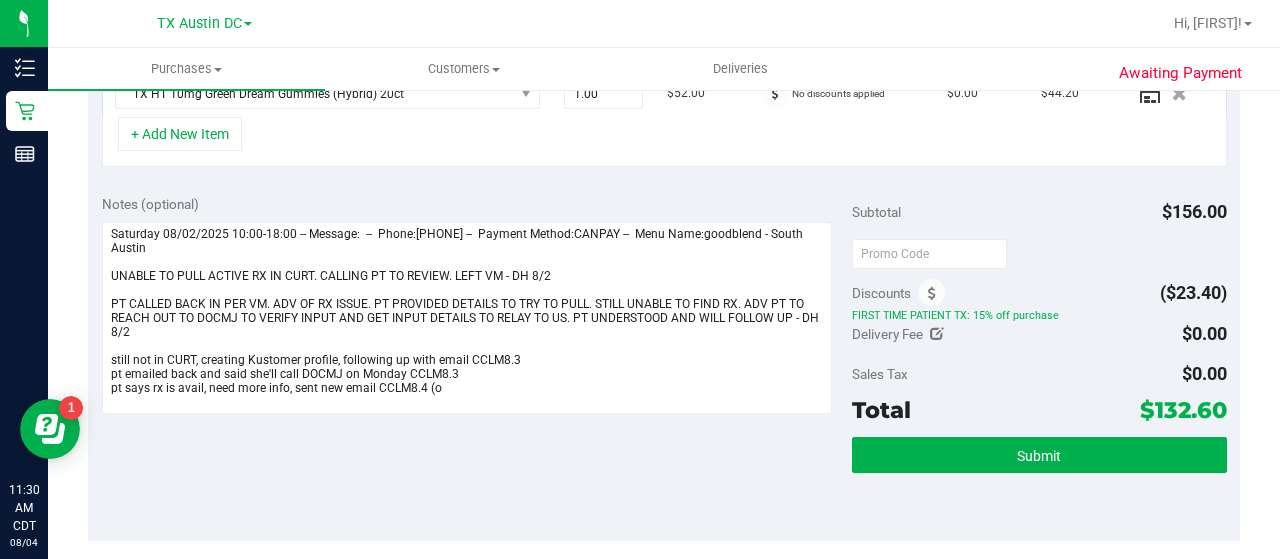 scroll, scrollTop: 666, scrollLeft: 0, axis: vertical 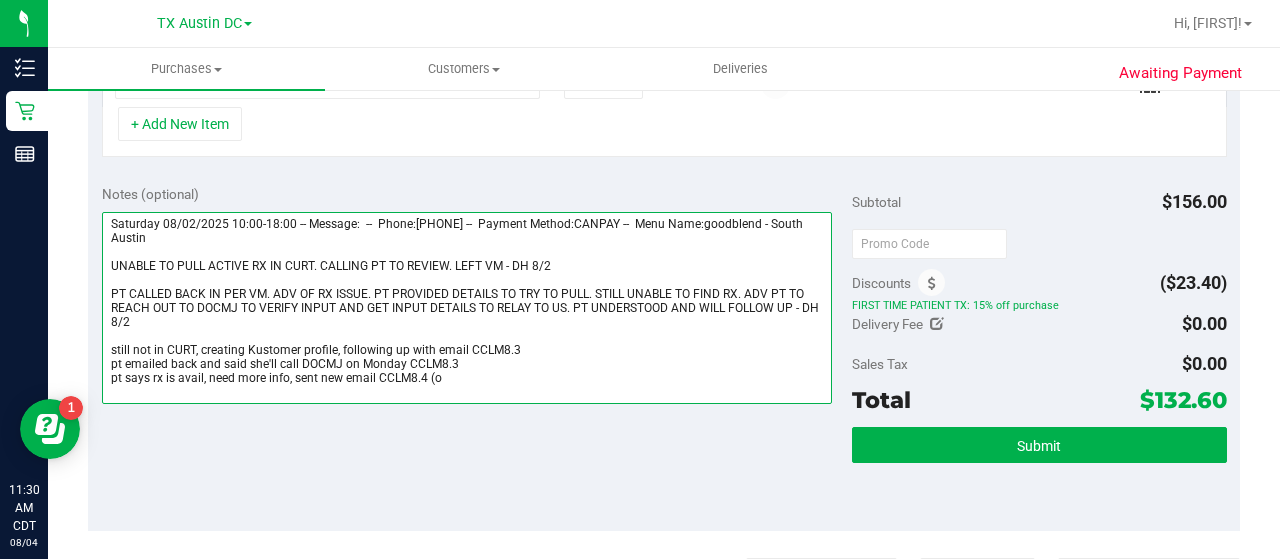 click at bounding box center (467, 308) 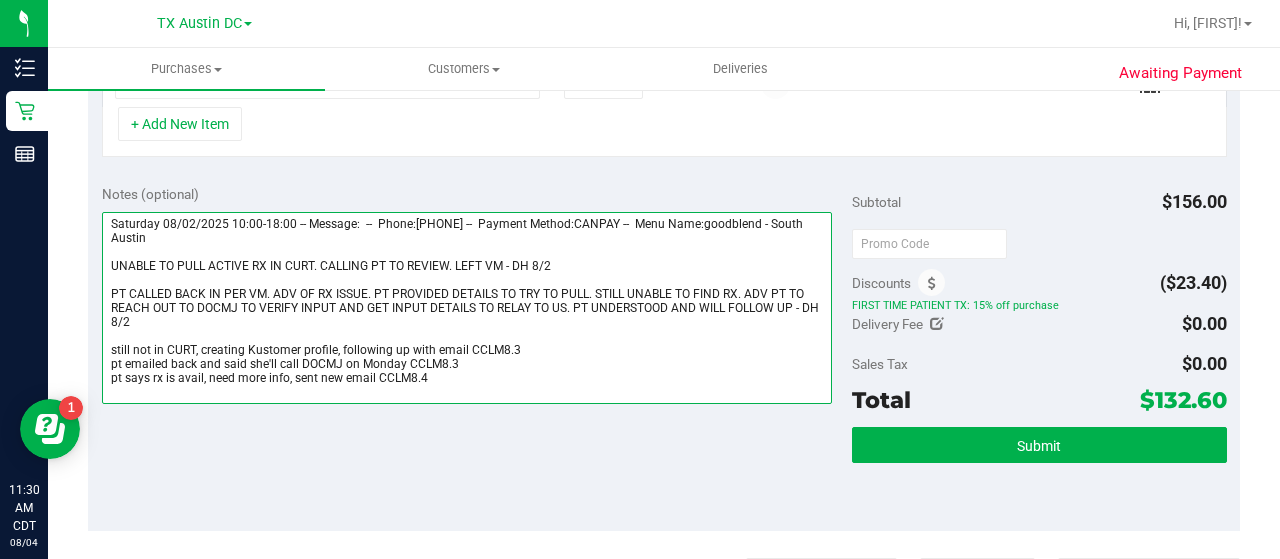 scroll, scrollTop: 0, scrollLeft: 0, axis: both 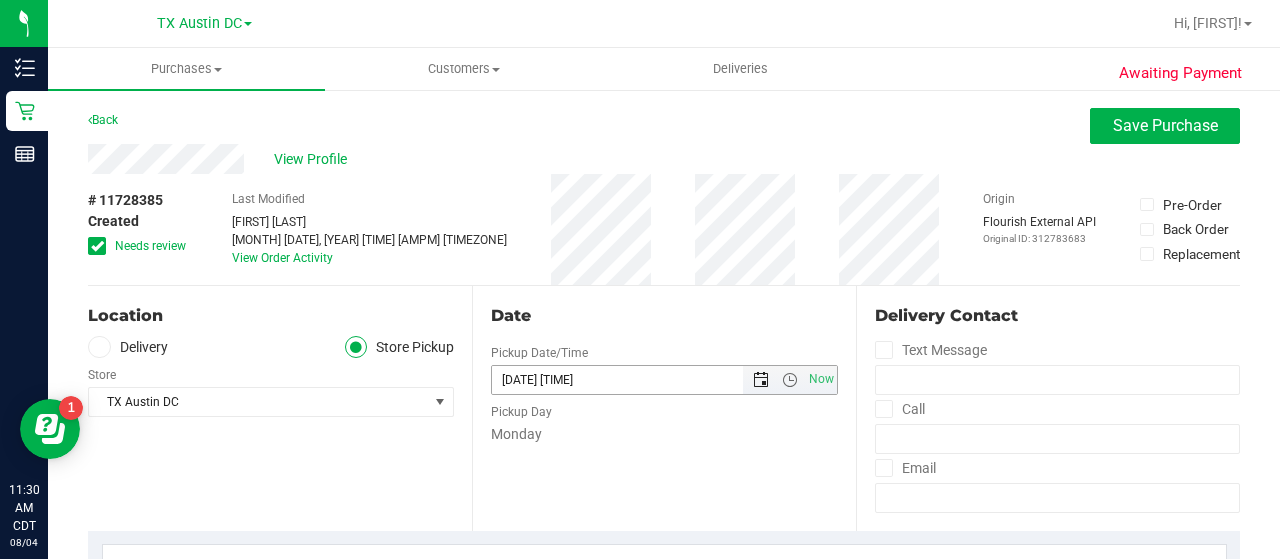 click at bounding box center (761, 380) 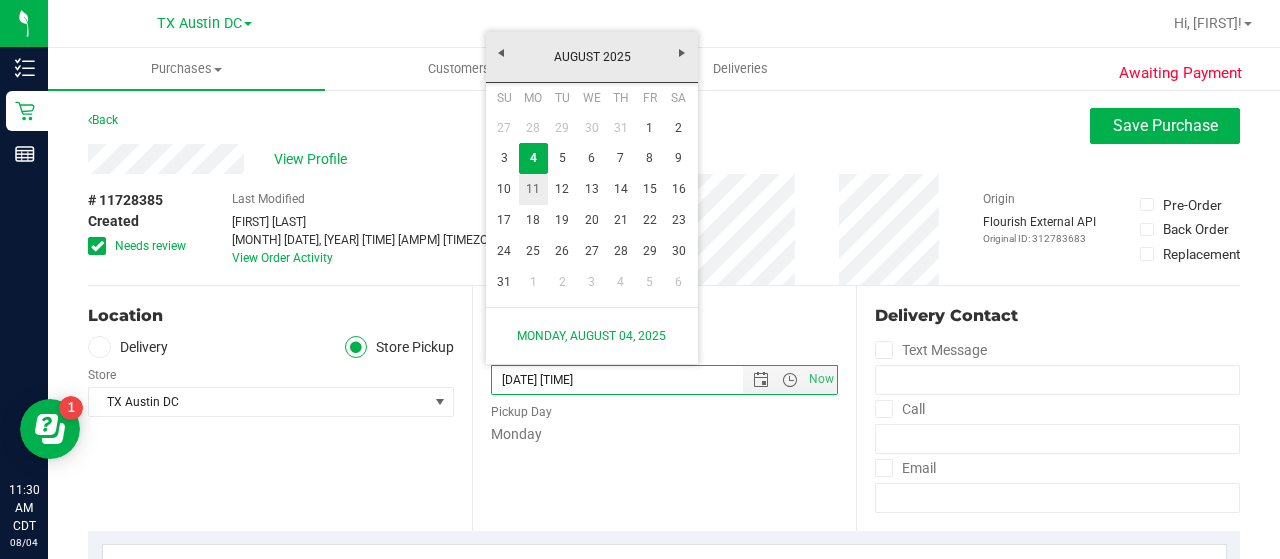 click on "11" at bounding box center (533, 189) 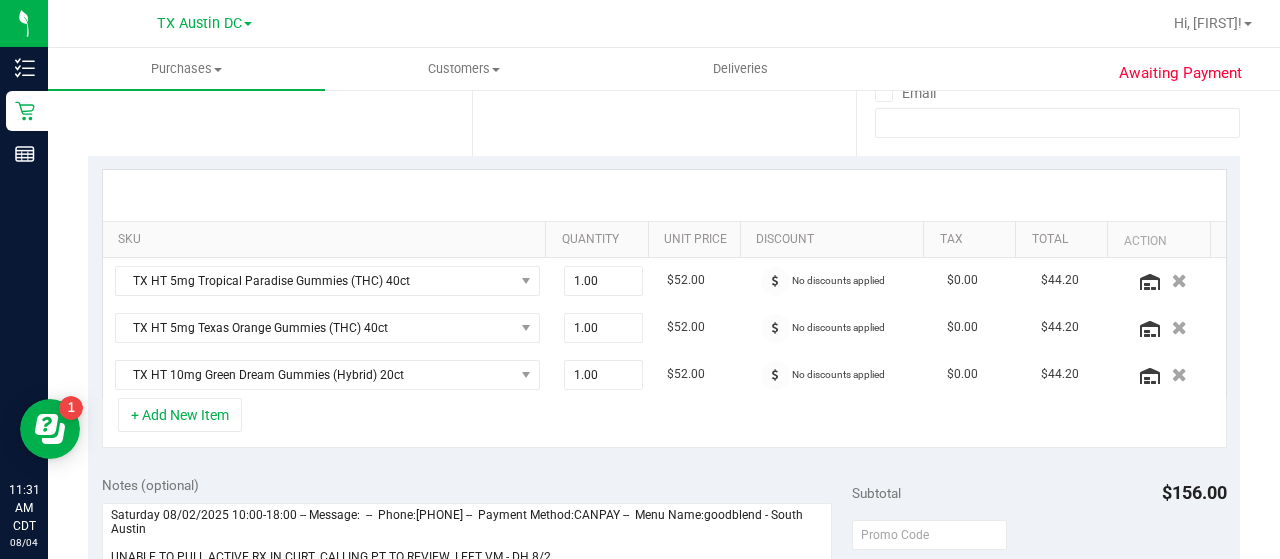 scroll, scrollTop: 0, scrollLeft: 0, axis: both 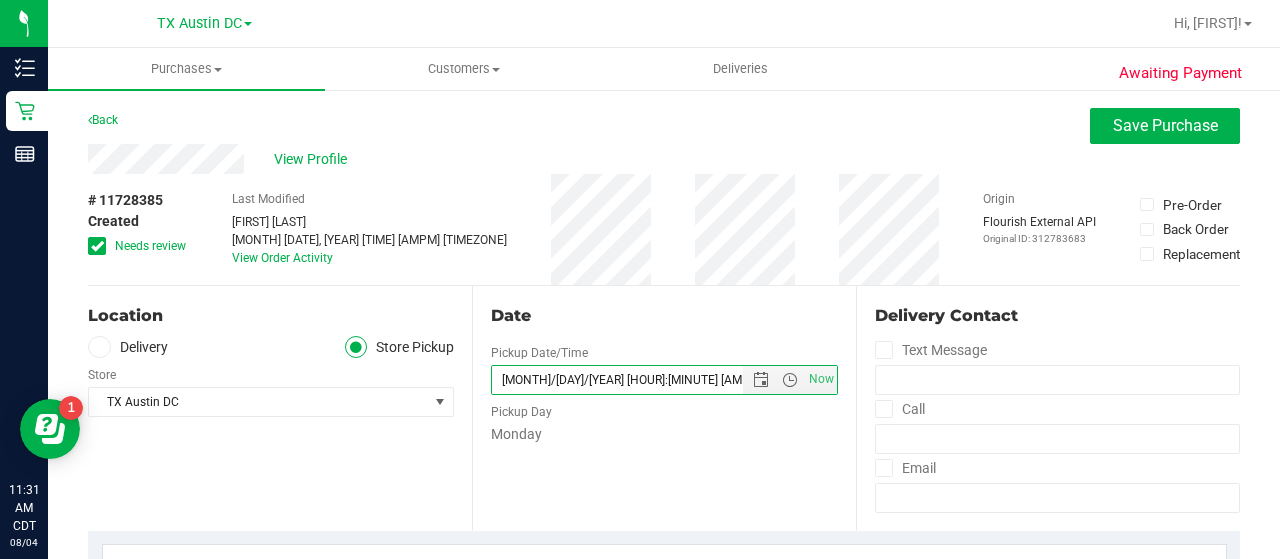 click on "Delivery" at bounding box center [128, 347] 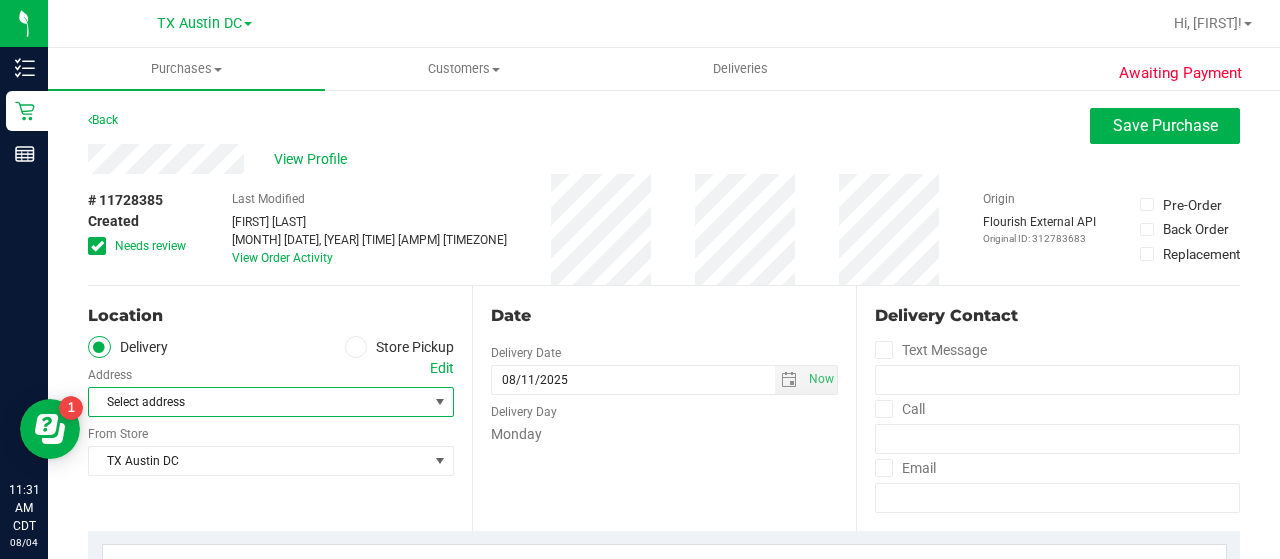 click on "Select address" at bounding box center [250, 402] 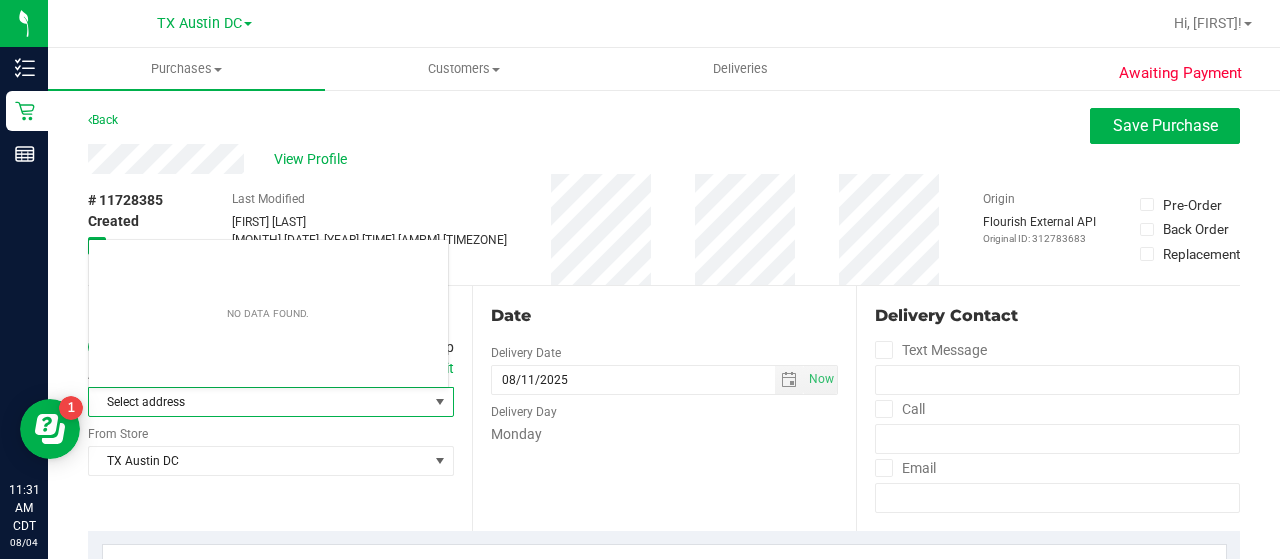 click on "Location
Delivery
Store Pickup
Address
Edit
Select address Select address
From Store
TX [CITY] DC Select Store Bonita Springs WC Boynton Beach WC Bradenton WC Brandon WC Brooksville WC Call Center Clermont WC Crestview WC Deerfield Beach WC Delray Beach WC Deltona WC Ft Walton Beach WC Ft. Lauderdale WC Ft. Myers WC Gainesville WC Jax Atlantic WC JAX DC REP Jax WC Key West WC Lakeland WC Largo WC Lehigh Acres DC REP Merritt Island WC Miami 72nd WC Miami Beach WC Miami Dadeland WC Miramar DC REP New Port Richey WC North Port WC" at bounding box center (280, 408) 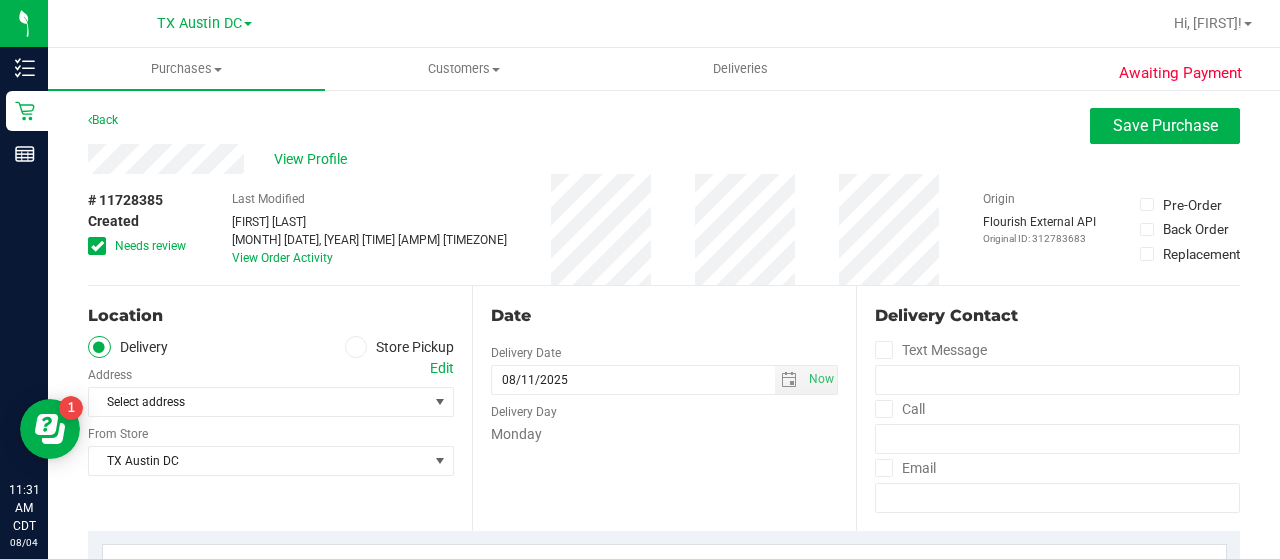 click on "Edit" at bounding box center [442, 368] 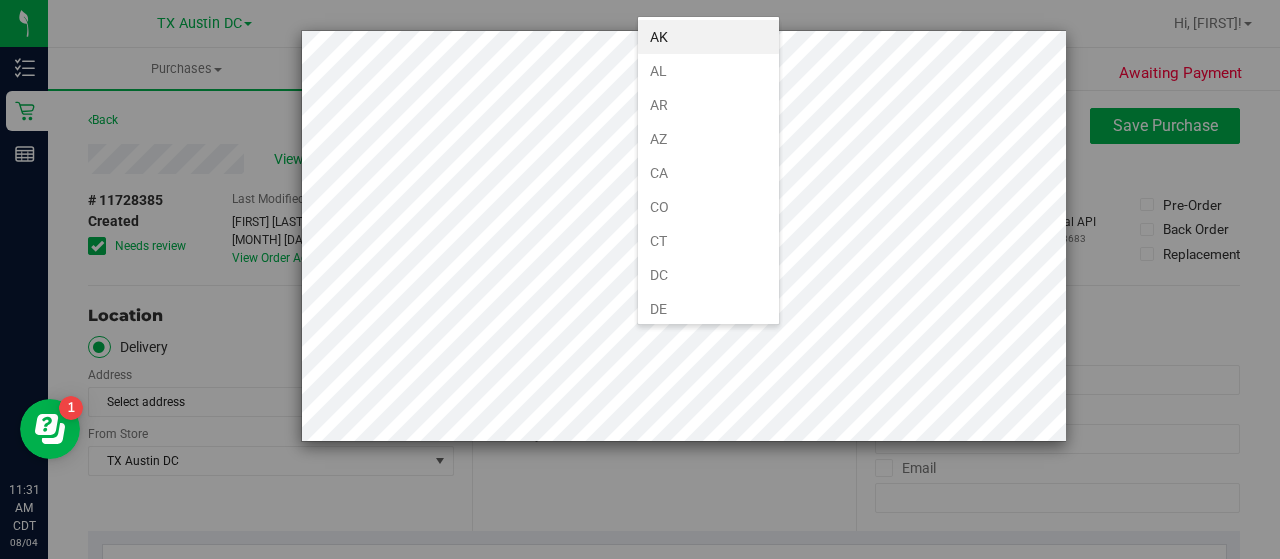 scroll, scrollTop: 1166, scrollLeft: 0, axis: vertical 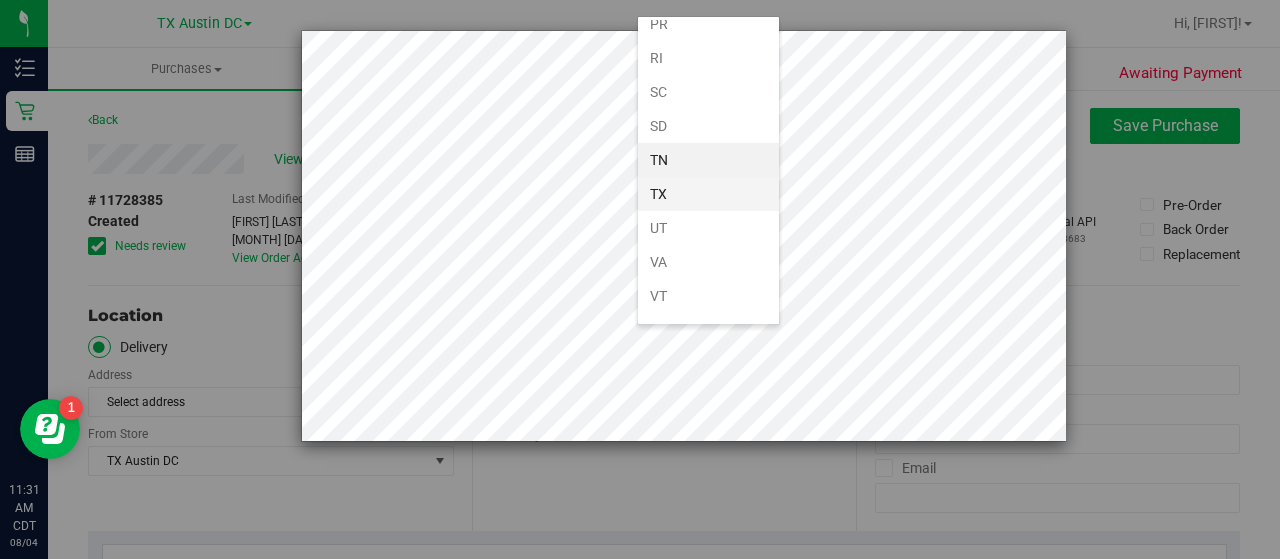 click on "TX" at bounding box center [708, 194] 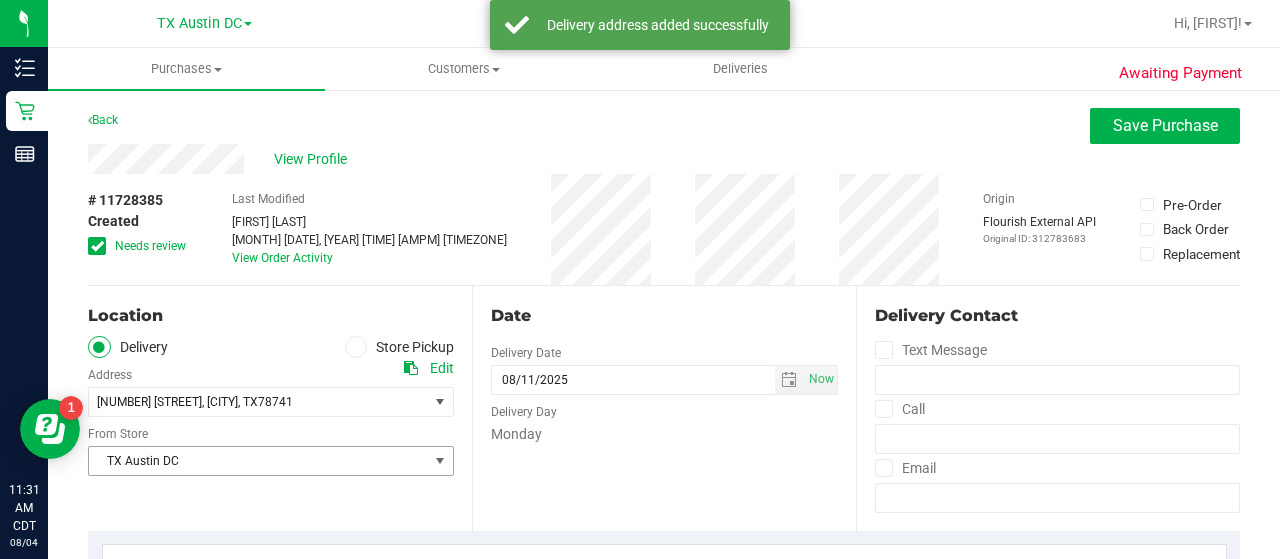 click at bounding box center (440, 461) 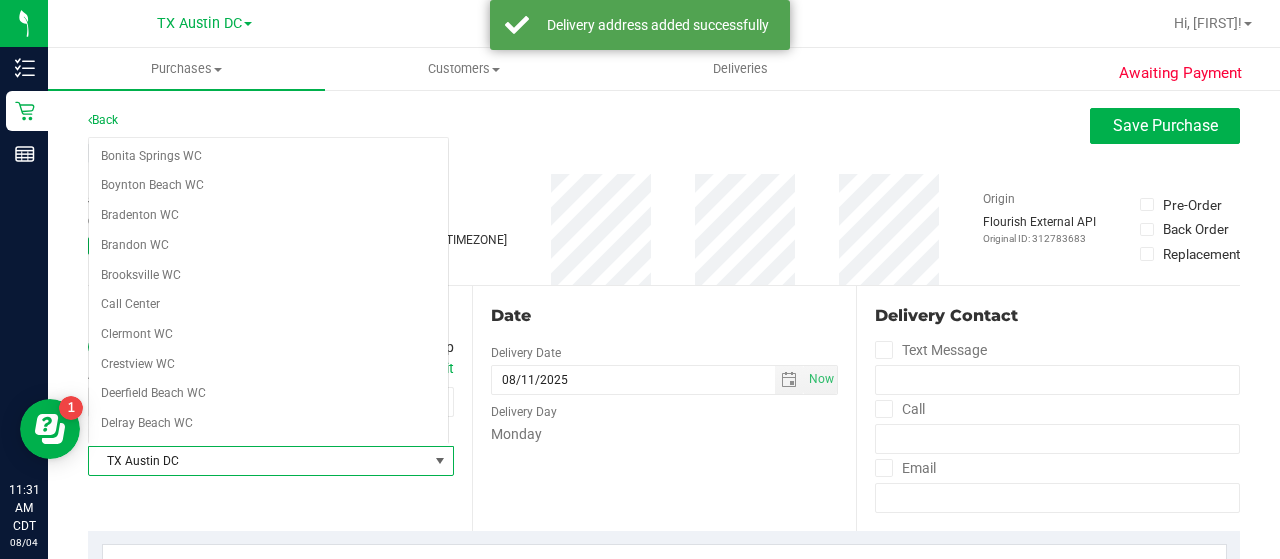 scroll, scrollTop: 1211, scrollLeft: 0, axis: vertical 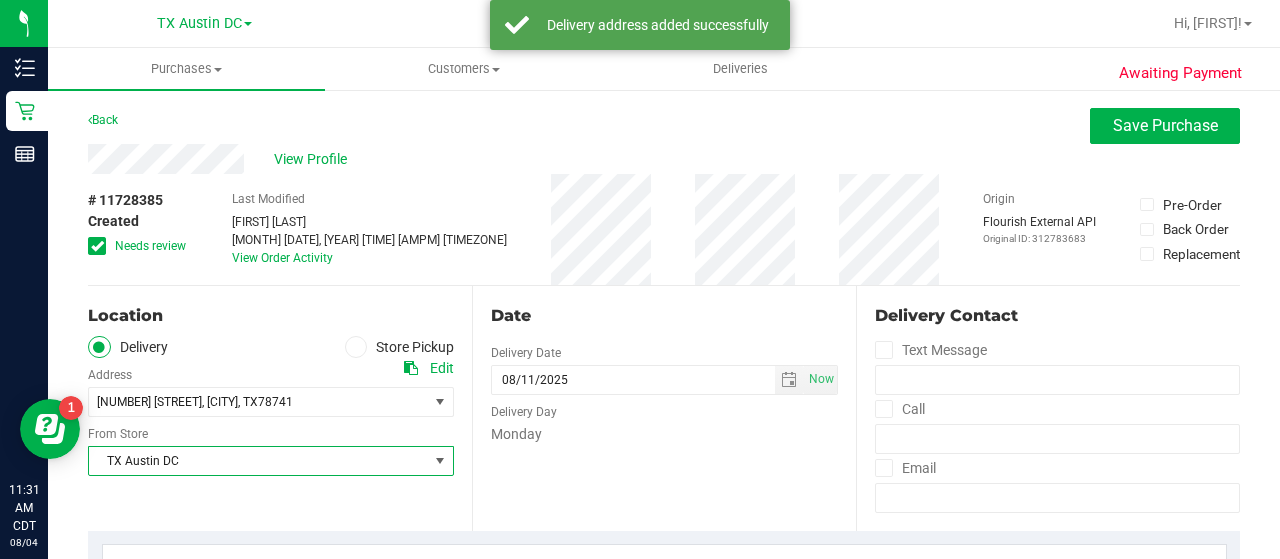 click on "Date
Delivery Date
[DATE]
Now
[DATE] [TIME]
Now
Delivery Day
Monday" at bounding box center [664, 408] 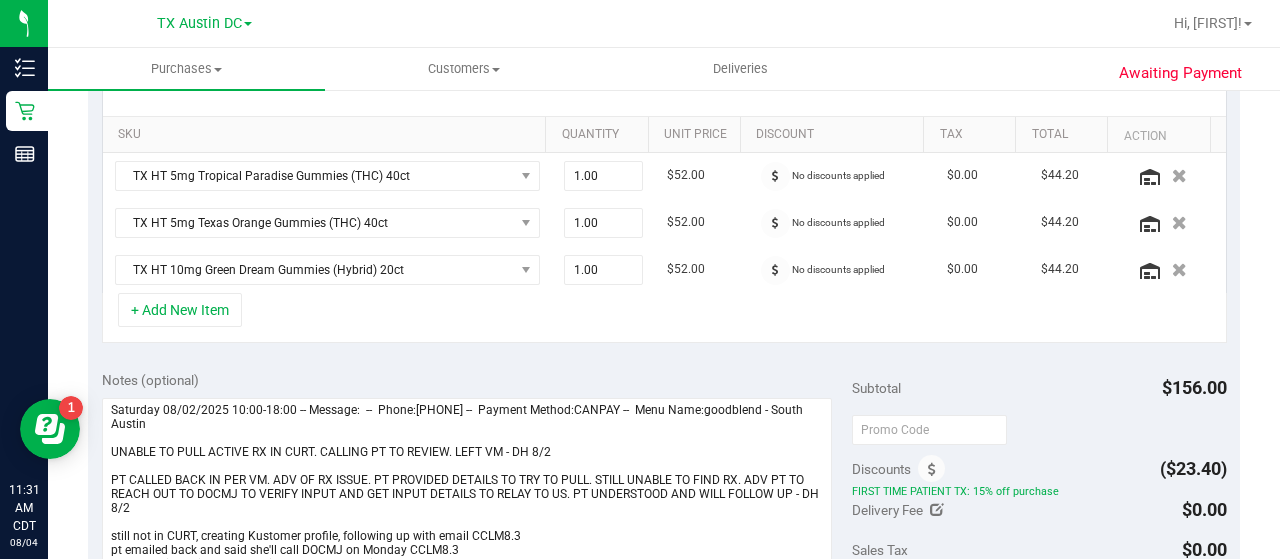 scroll, scrollTop: 688, scrollLeft: 0, axis: vertical 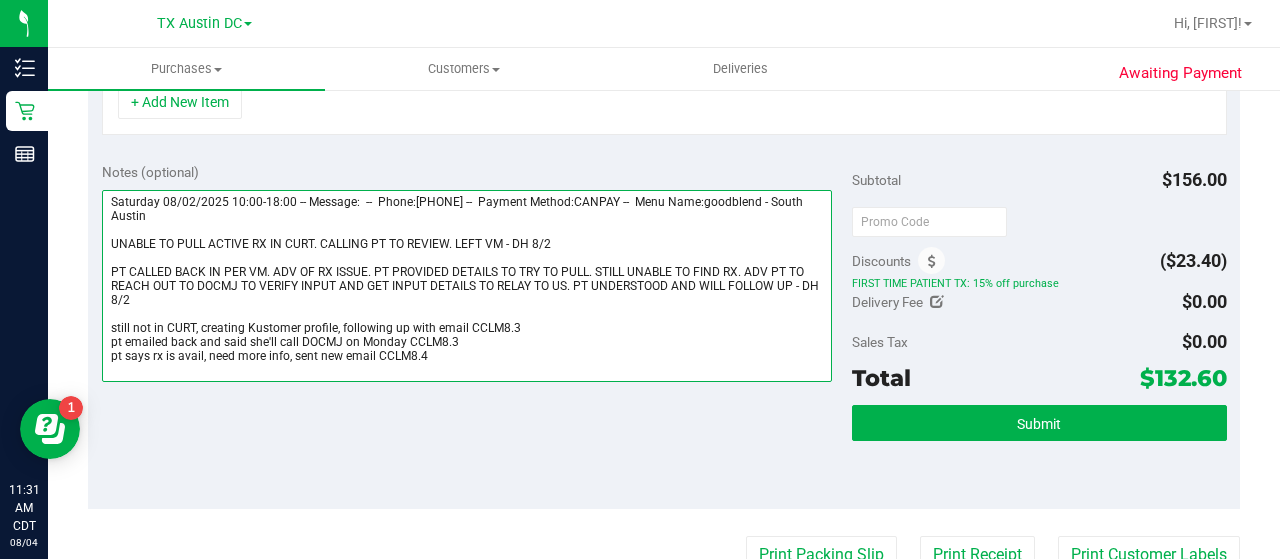 click at bounding box center (467, 286) 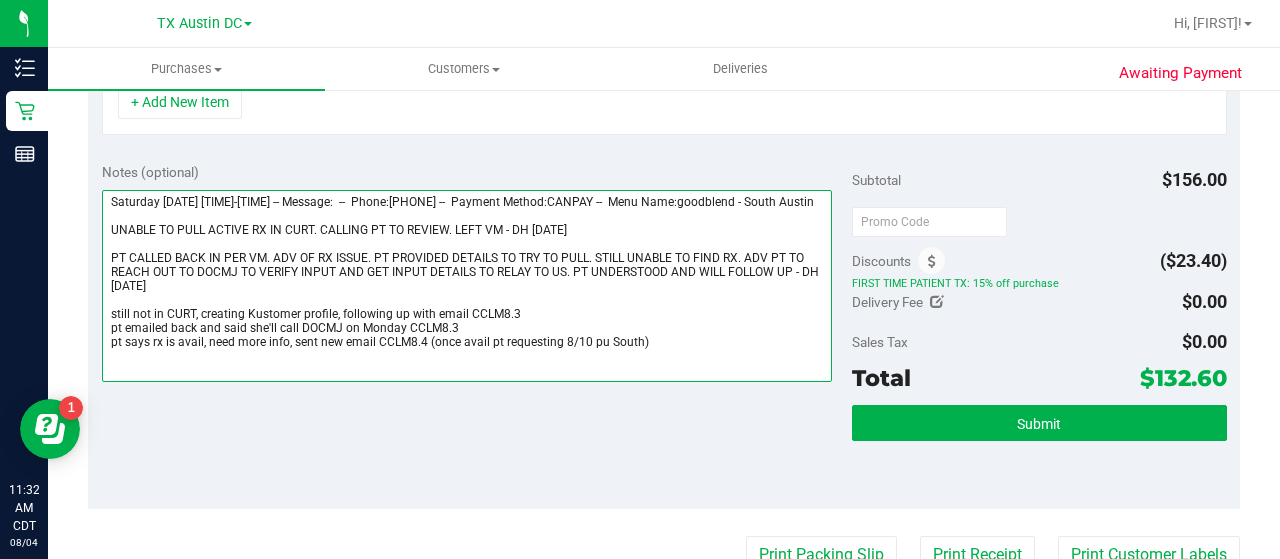 scroll, scrollTop: 241, scrollLeft: 0, axis: vertical 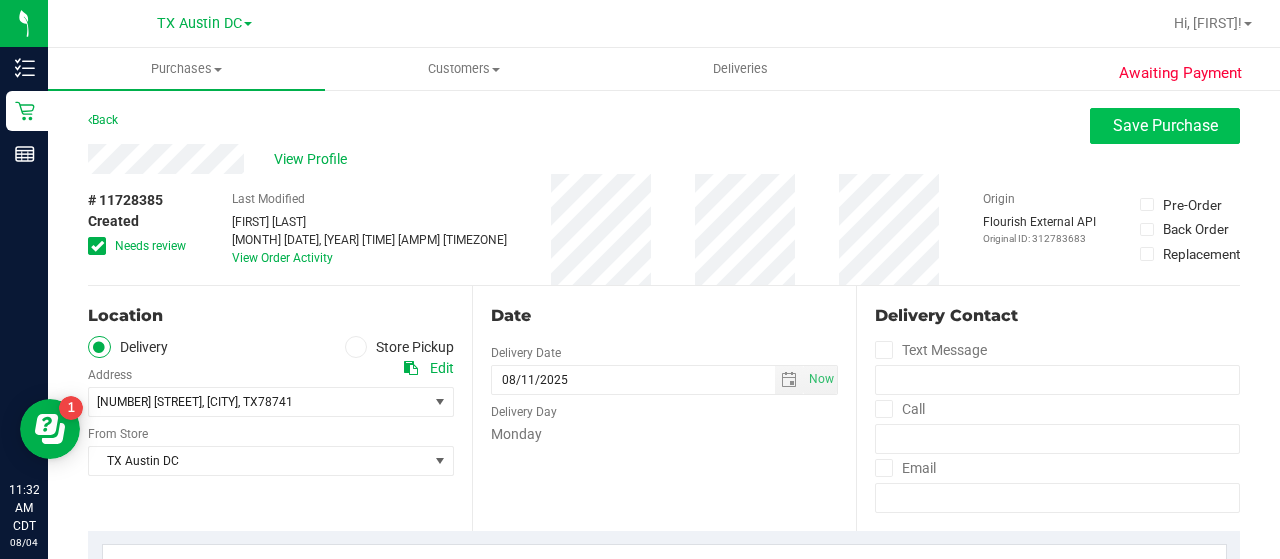 type on "Saturday [DATE] [TIME]-[TIME] -- Message:  --  Phone:[PHONE] --  Payment Method:CANPAY --  Menu Name:goodblend - South Austin
UNABLE TO PULL ACTIVE RX IN CURT. CALLING PT TO REVIEW. LEFT VM - DH [DATE]
PT CALLED BACK IN PER VM. ADV OF RX ISSUE. PT PROVIDED DETAILS TO TRY TO PULL. STILL UNABLE TO FIND RX. ADV PT TO REACH OUT TO DOCMJ TO VERIFY INPUT AND GET INPUT DETAILS TO RELAY TO US. PT UNDERSTOOD AND WILL FOLLOW UP - DH [DATE]
still not in CURT, creating Kustomer profile, following up with email CCLM8.3
pt emailed back and said she'll call DOCMJ on Monday CCLM8.3
pt says rx is avail, need more info, sent new email CCLM8.4 (once avail pt requesting 8/10 pu South)" 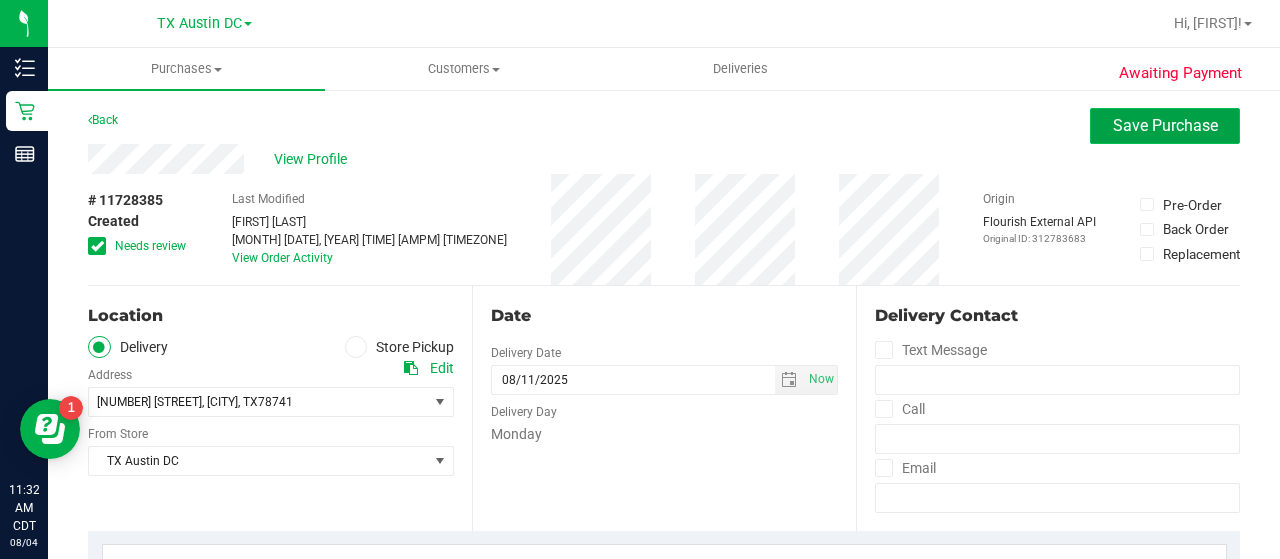 click on "Save Purchase" at bounding box center (1165, 126) 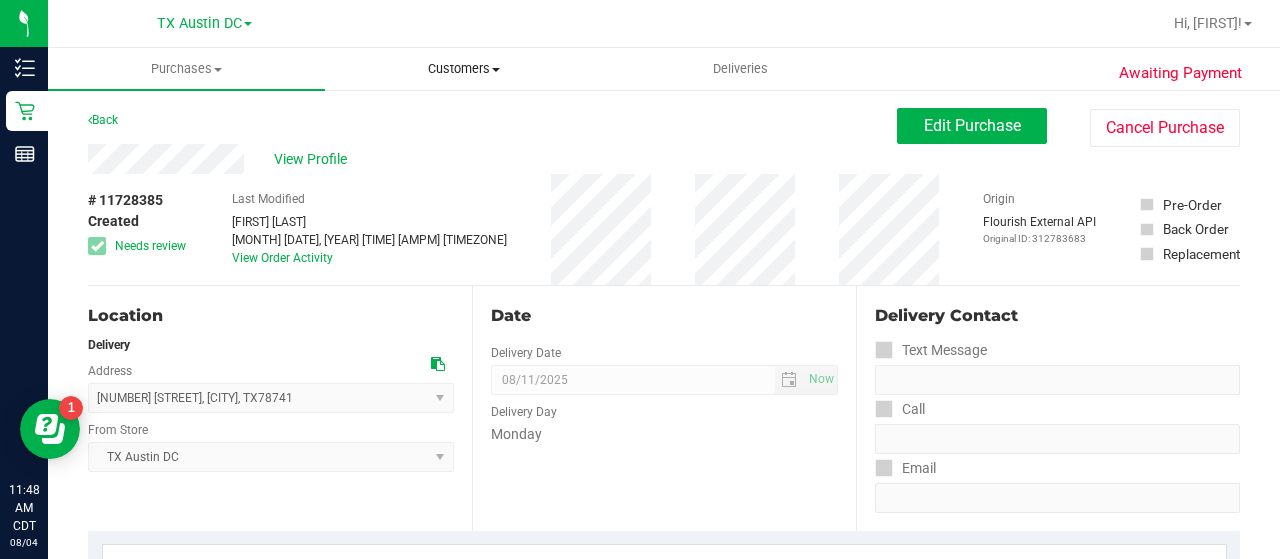 click on "Customers" at bounding box center (463, 69) 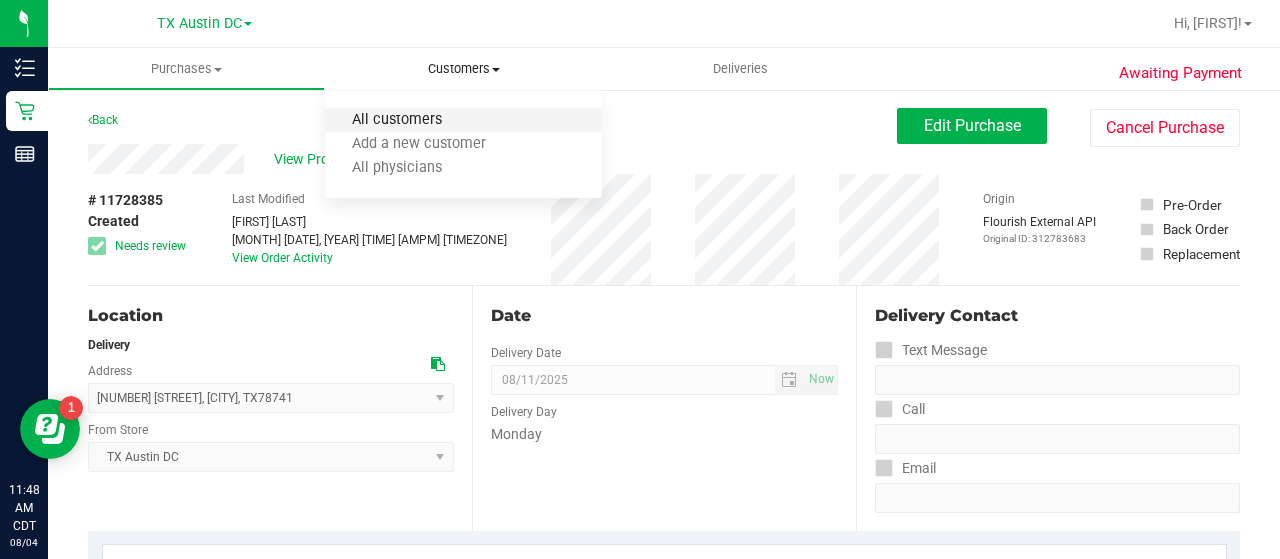 click on "All customers" at bounding box center (397, 120) 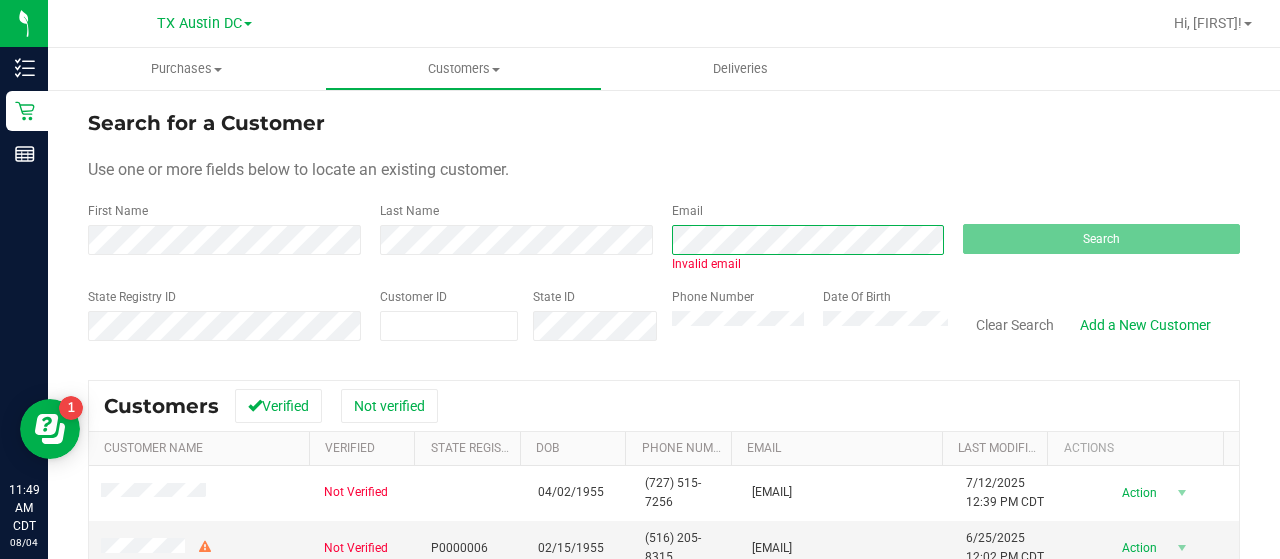 click on "First Name
Last Name
Email
Invalid email
Search" at bounding box center (664, 237) 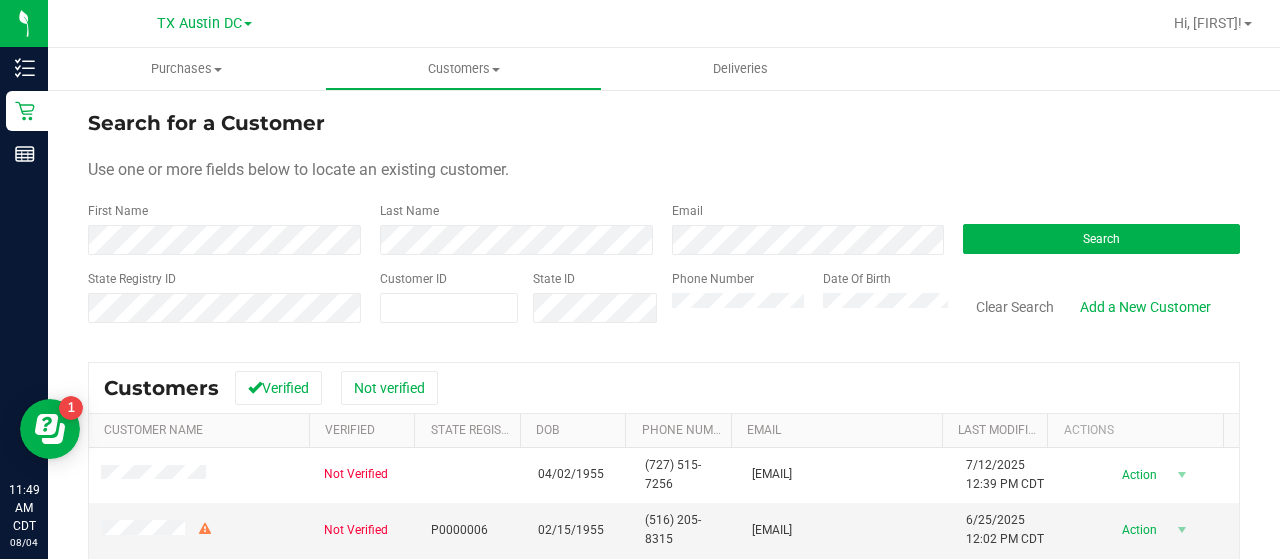 click on "First Name" at bounding box center (226, 228) 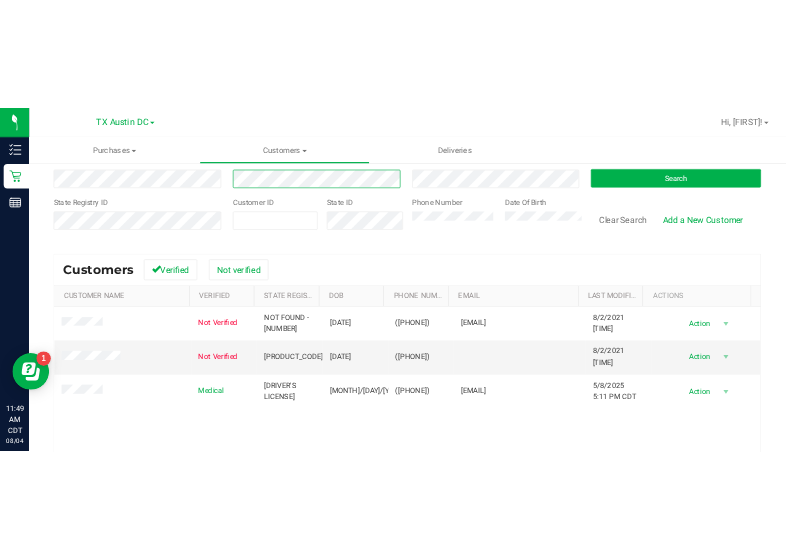 scroll, scrollTop: 176, scrollLeft: 0, axis: vertical 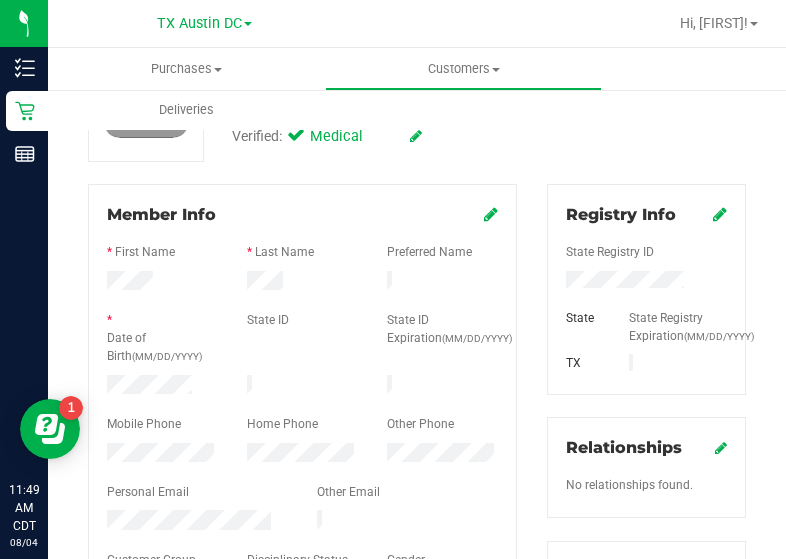 click at bounding box center (302, 283) 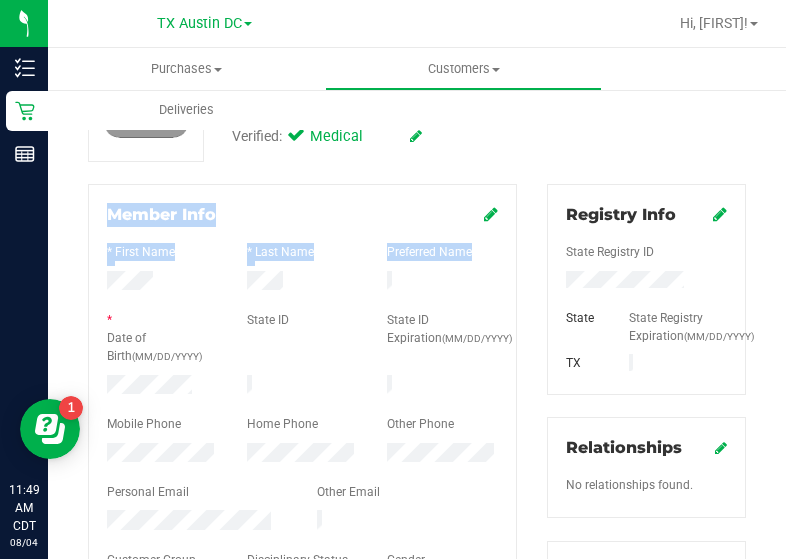 click on "Inventory Retail Reports 11:49 AM CDT 08/04/2025  08/04   TX Austin DC   Hi, Lauren!
Purchases
Summary of purchases
Fulfillment
All purchases
Customers
All customers" at bounding box center (393, 279) 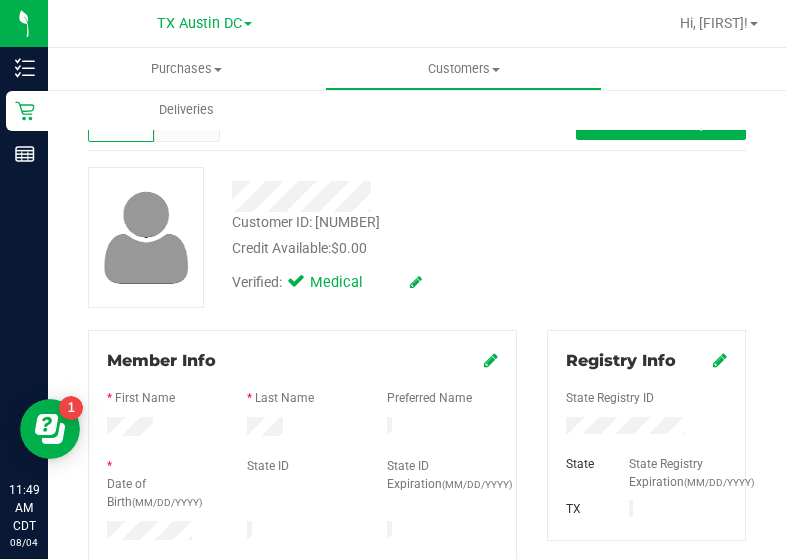scroll, scrollTop: 0, scrollLeft: 0, axis: both 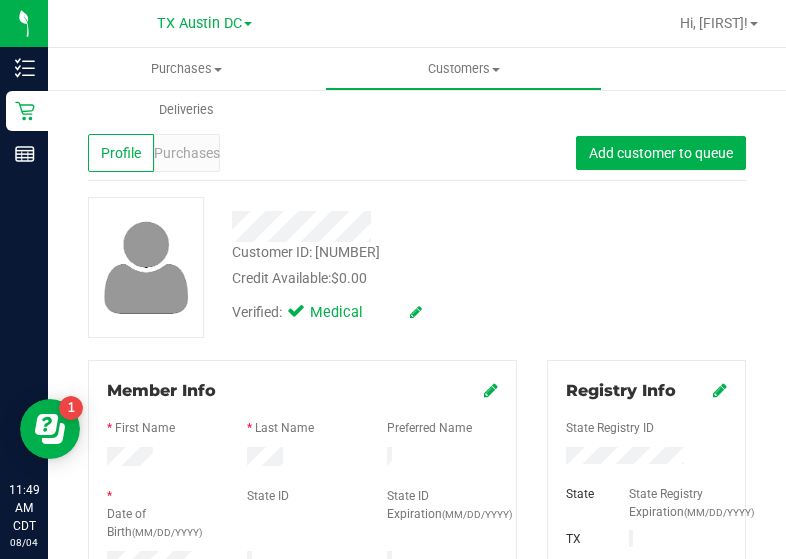 click on "Customer ID: 1600366
Credit Available:
$0.00
Verified:
Medical" at bounding box center [417, 267] 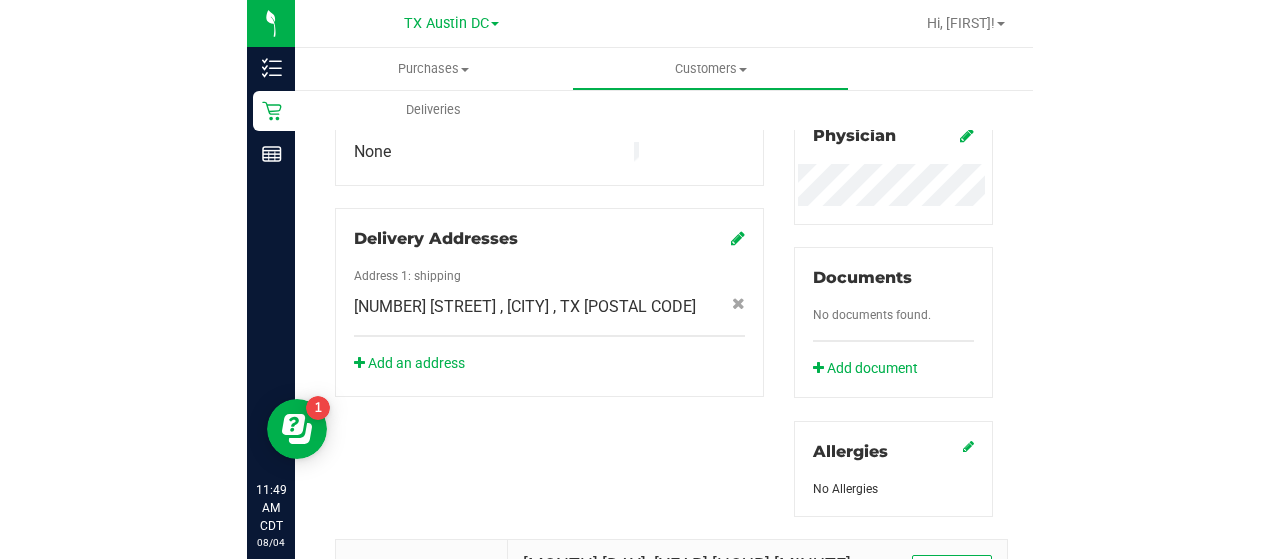 scroll, scrollTop: 616, scrollLeft: 0, axis: vertical 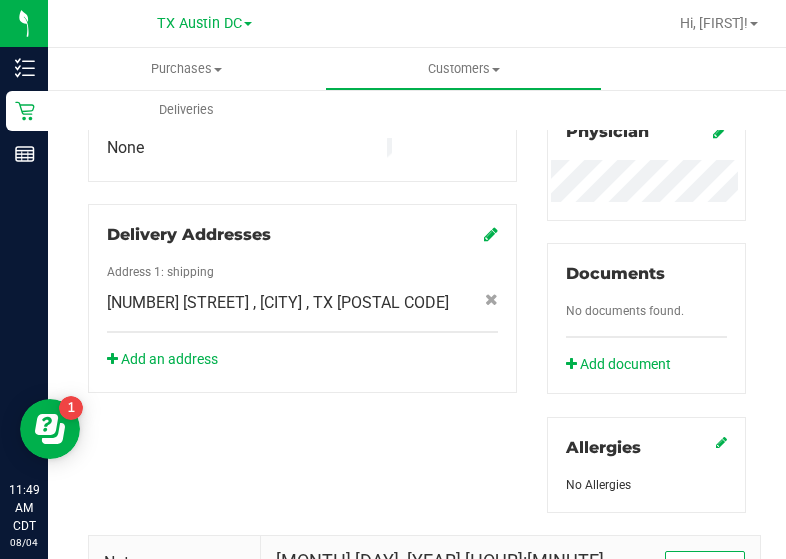 click on "[NUMBER] [STREET]
, [CITY]
, TX
[POSTAL CODE]" 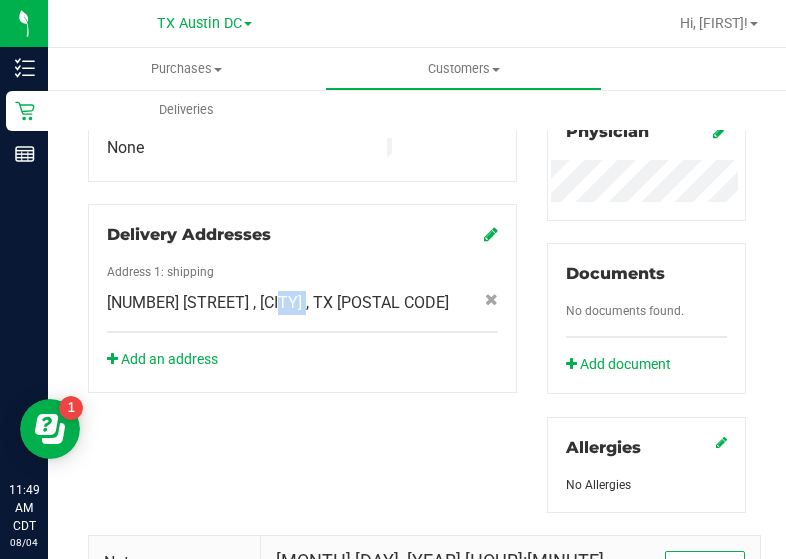 click on "[NUMBER] [STREET]
, [CITY]
, TX
[POSTAL CODE]" 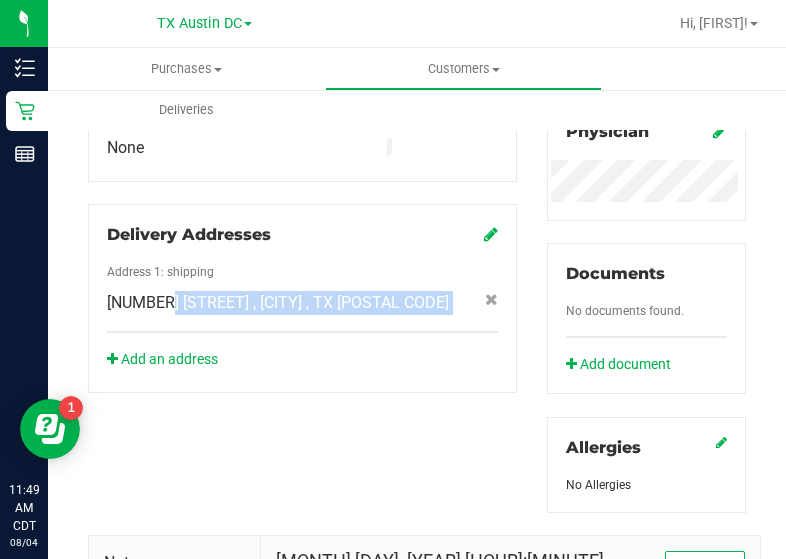 click on "[NUMBER] [STREET]
, [CITY]
, TX
[POSTAL CODE]" 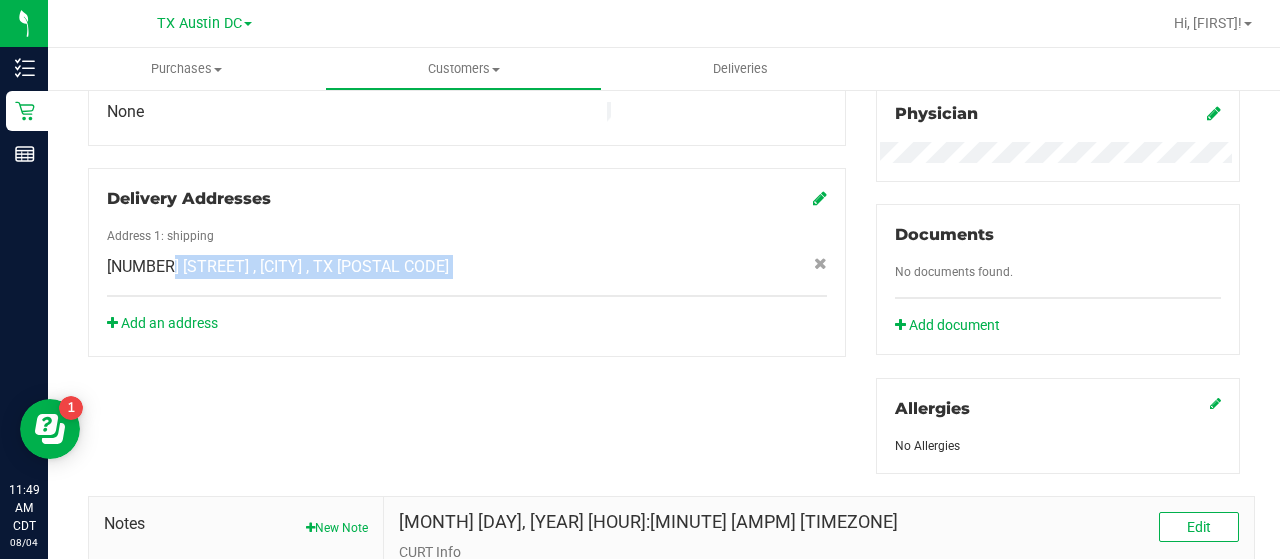 scroll, scrollTop: 580, scrollLeft: 0, axis: vertical 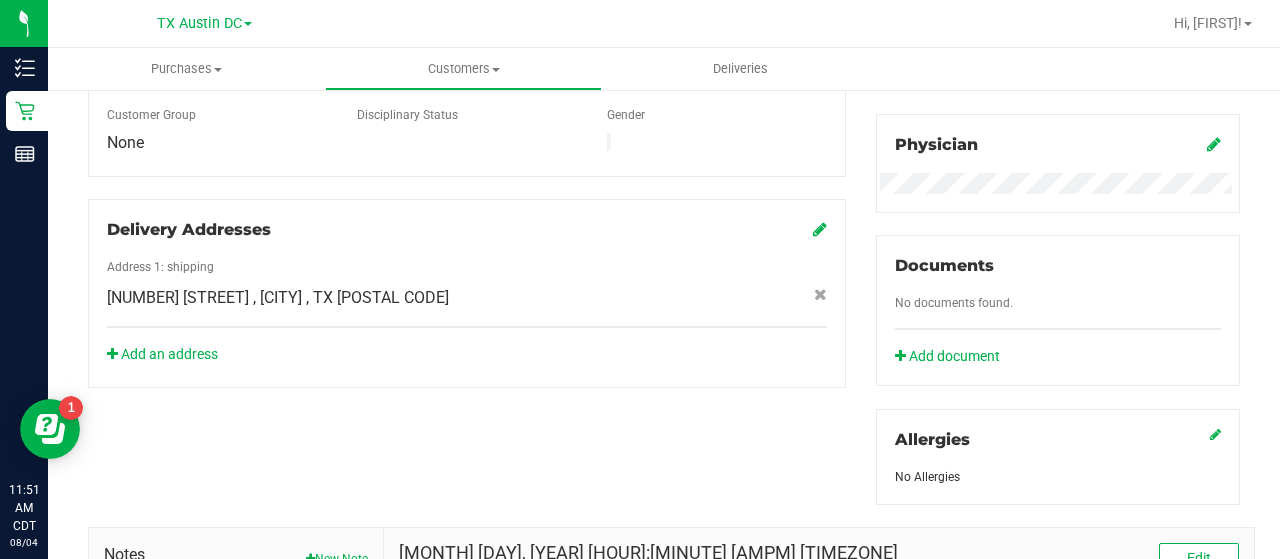 click at bounding box center (717, 145) 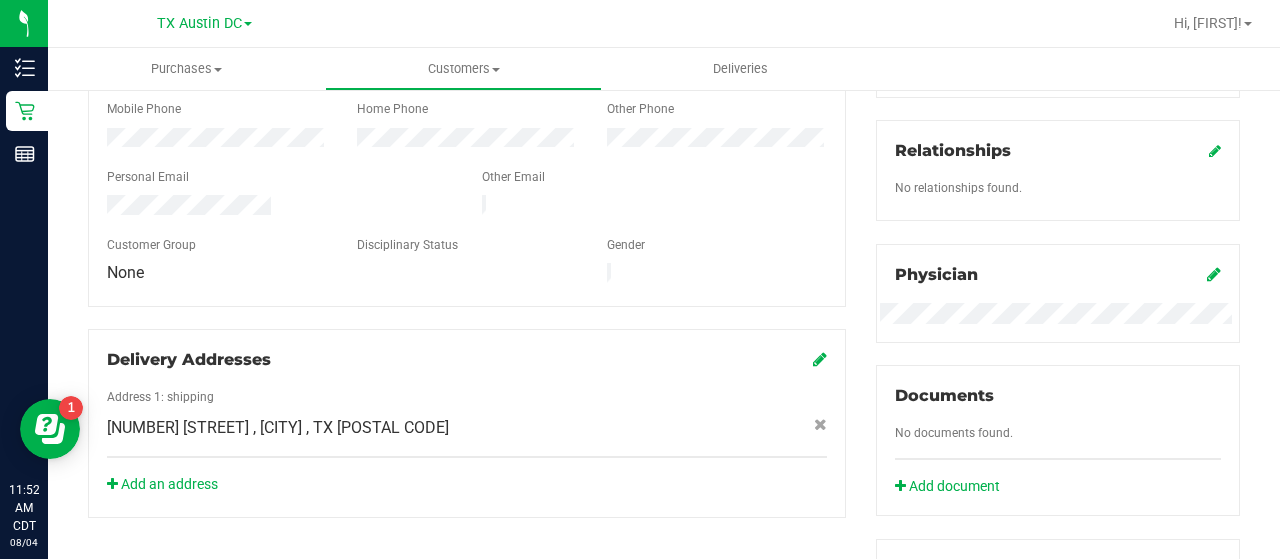scroll, scrollTop: 453, scrollLeft: 0, axis: vertical 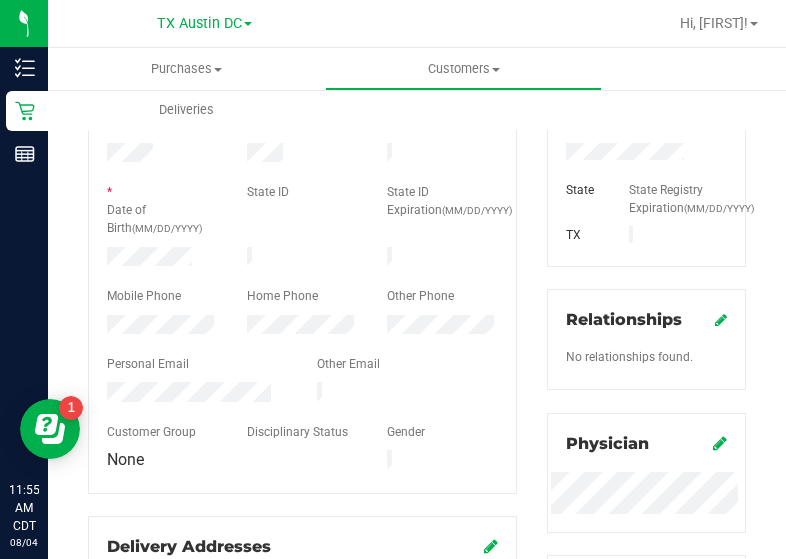 click at bounding box center (302, 244) 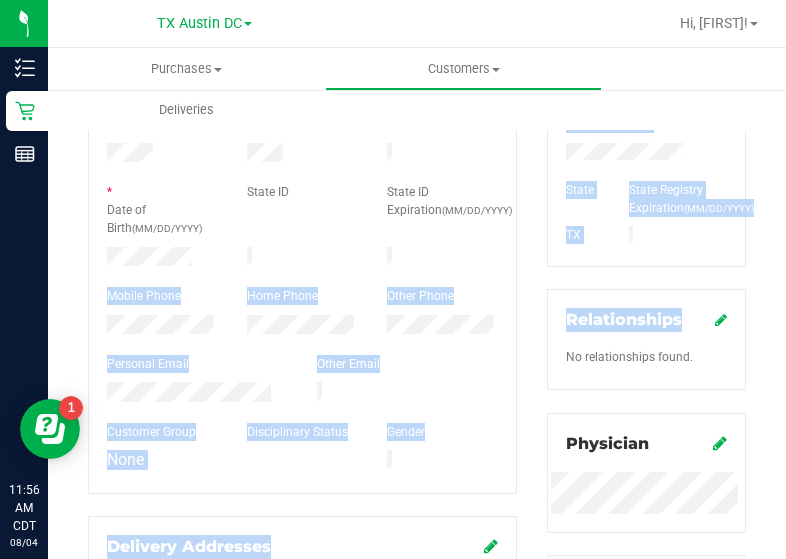 click on "Member Info
*
First Name
*
Last Name
Preferred Name
*
Date of Birth
(MM/DD/YYYY)
State ID
State ID Expiration
(MM/DD/YYYY)" at bounding box center (417, 665) 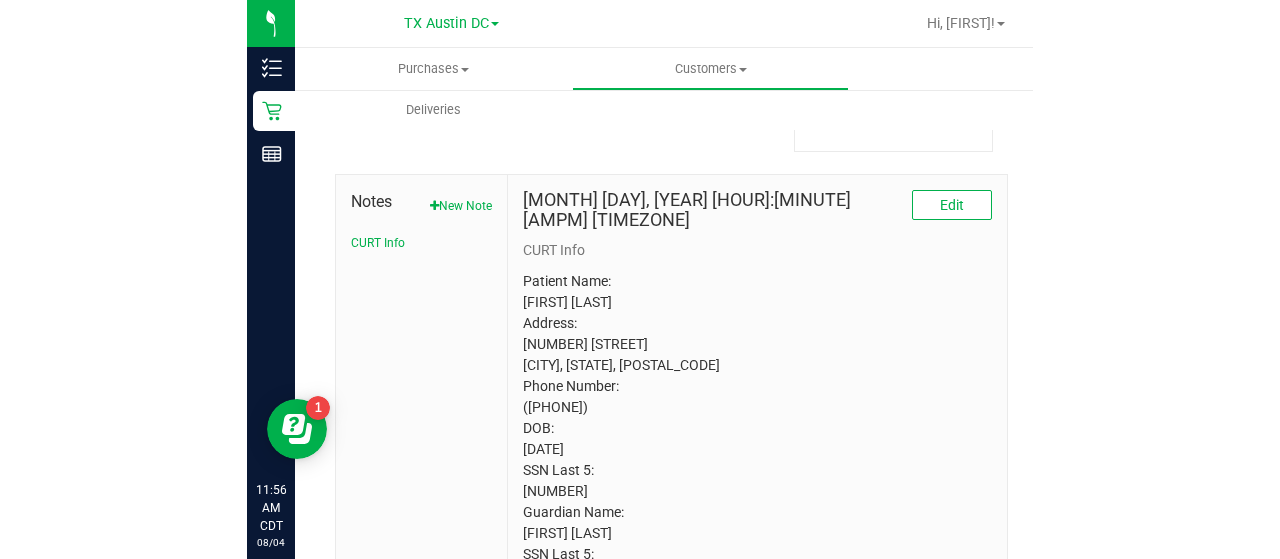 scroll, scrollTop: 974, scrollLeft: 0, axis: vertical 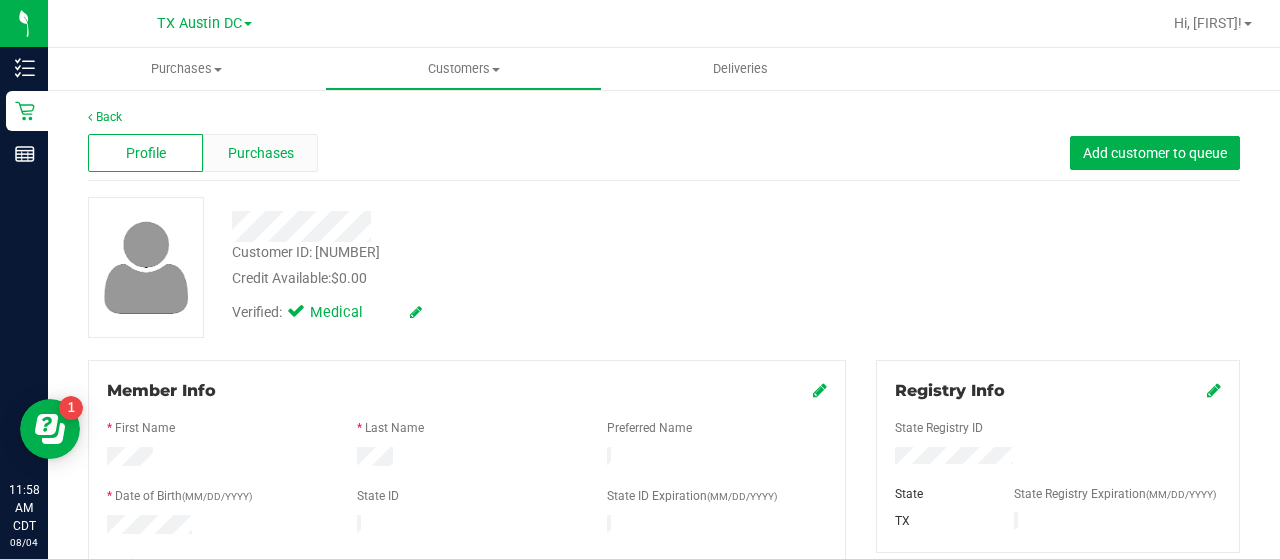 click on "Purchases" at bounding box center (261, 153) 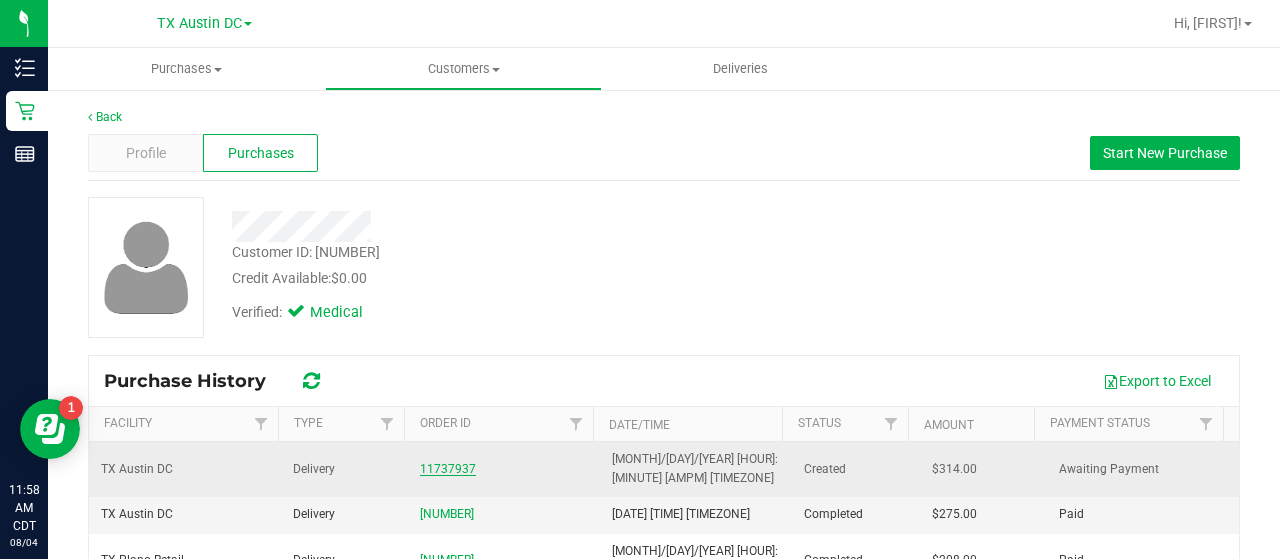 click on "11737937" at bounding box center (448, 469) 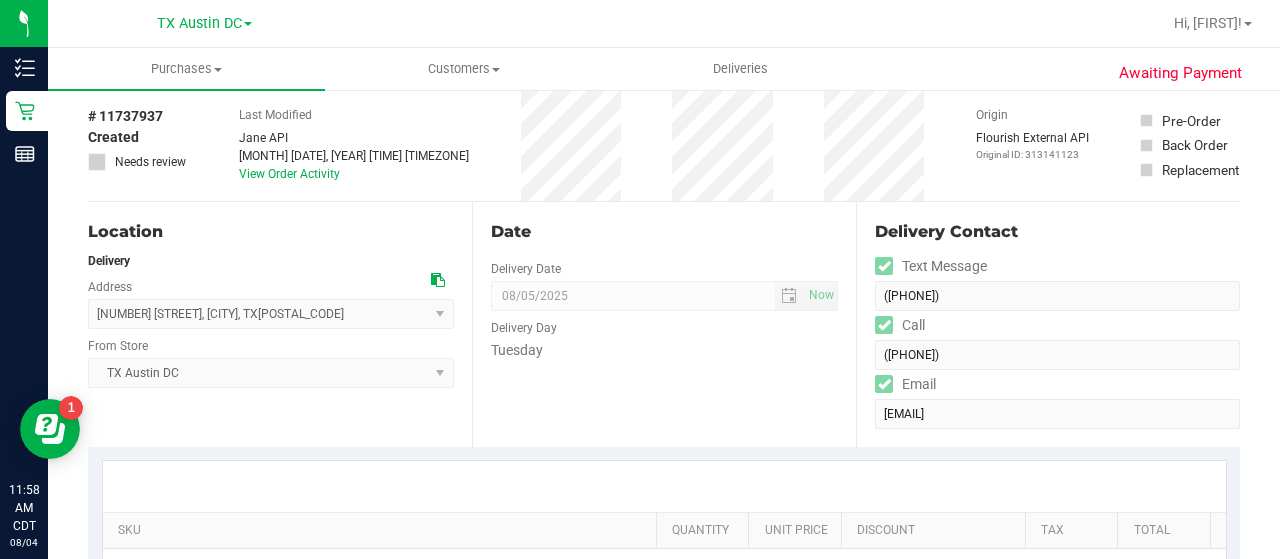 scroll, scrollTop: 47, scrollLeft: 0, axis: vertical 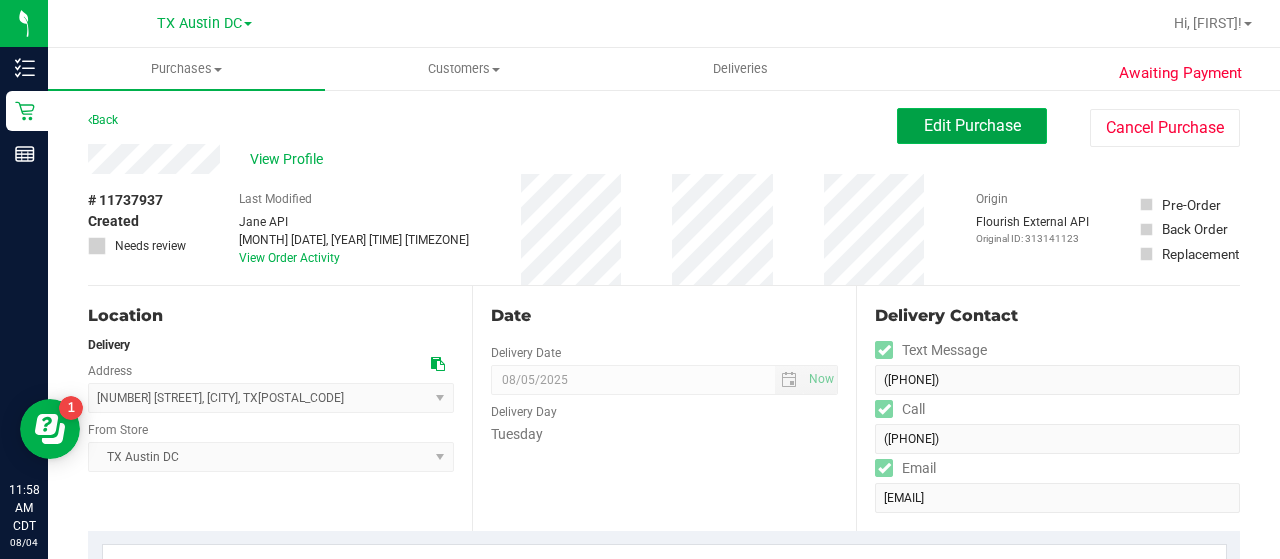 click on "Edit Purchase" at bounding box center (972, 126) 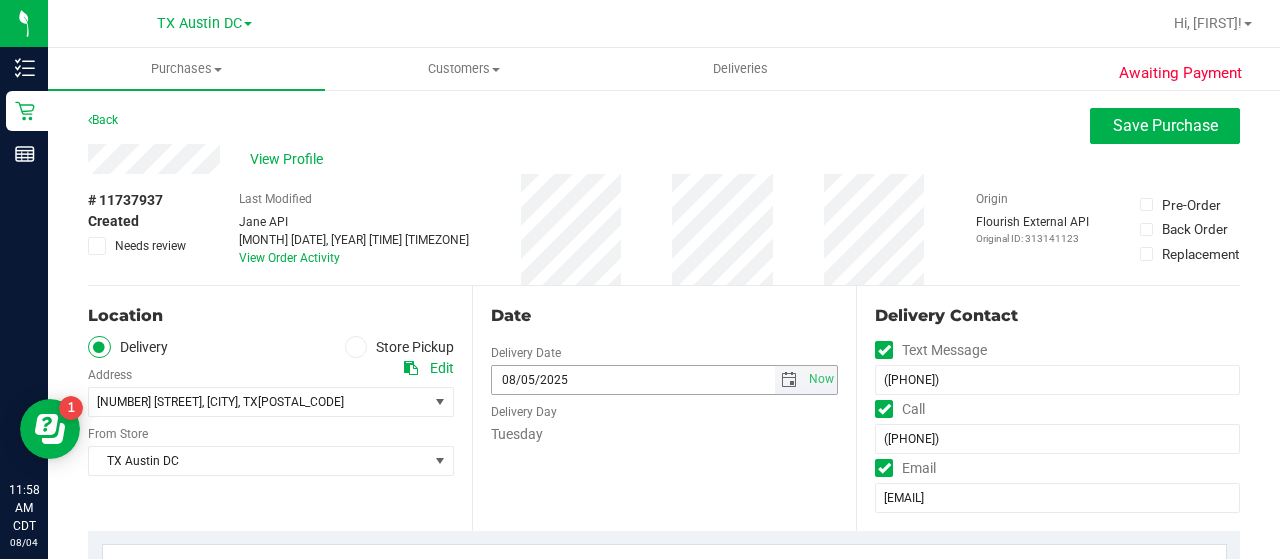 click at bounding box center [789, 380] 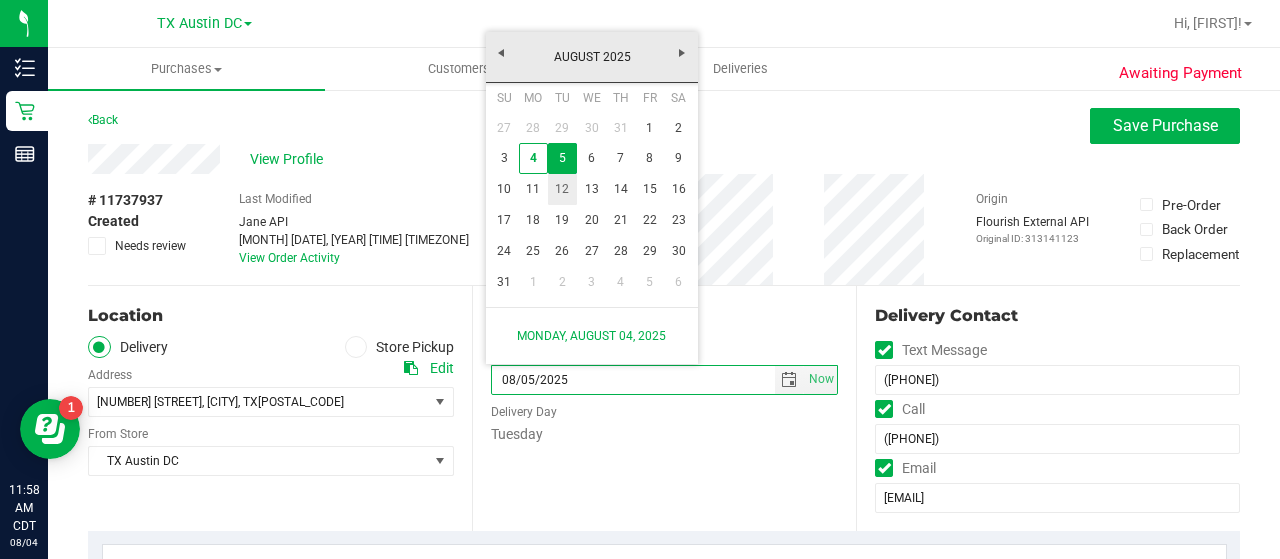 click on "12" at bounding box center [562, 189] 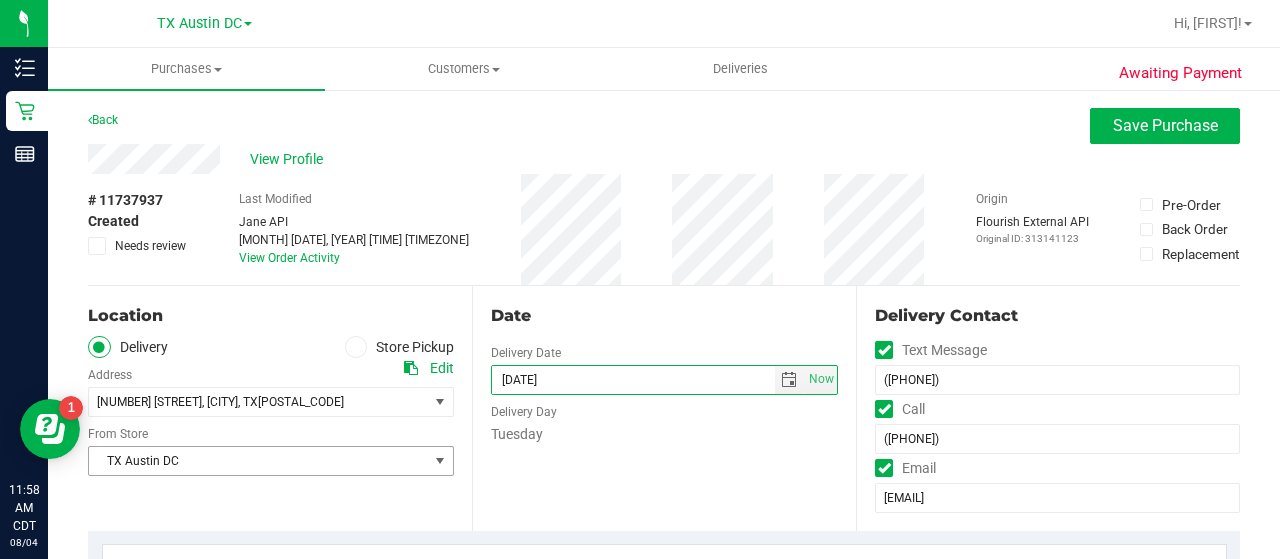 click on "TX Austin DC" at bounding box center [258, 461] 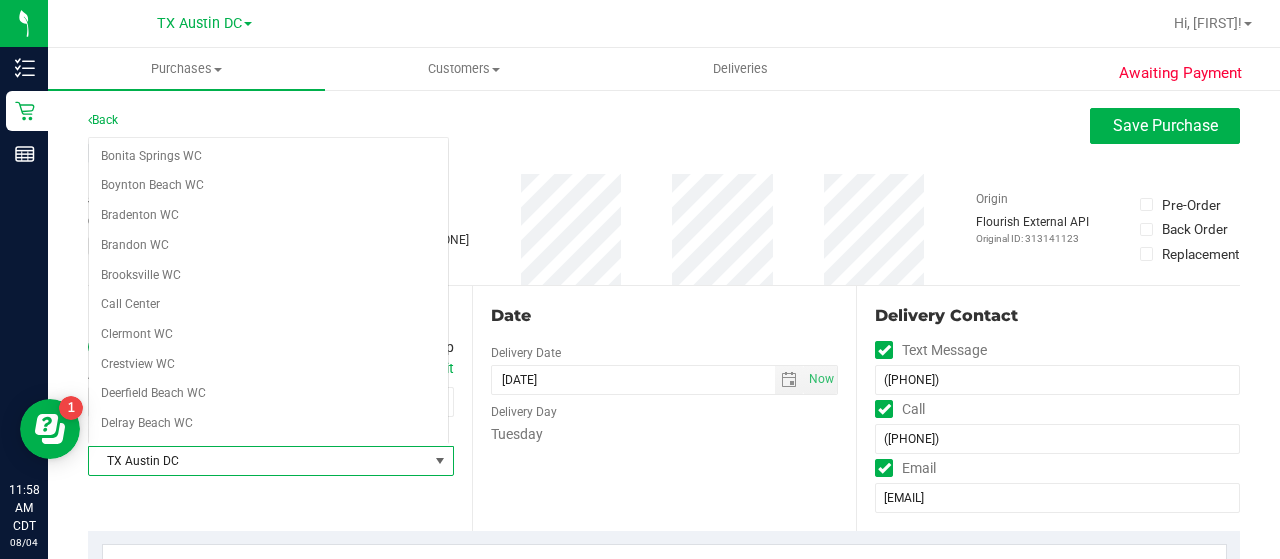 scroll, scrollTop: 1211, scrollLeft: 0, axis: vertical 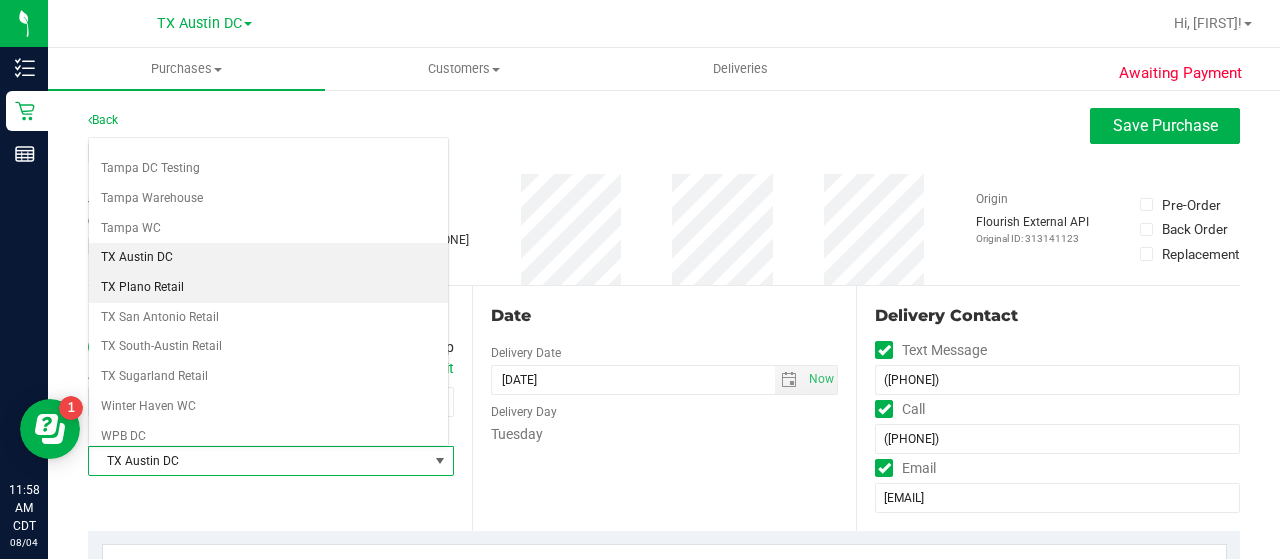 click on "TX Plano Retail" at bounding box center (268, 288) 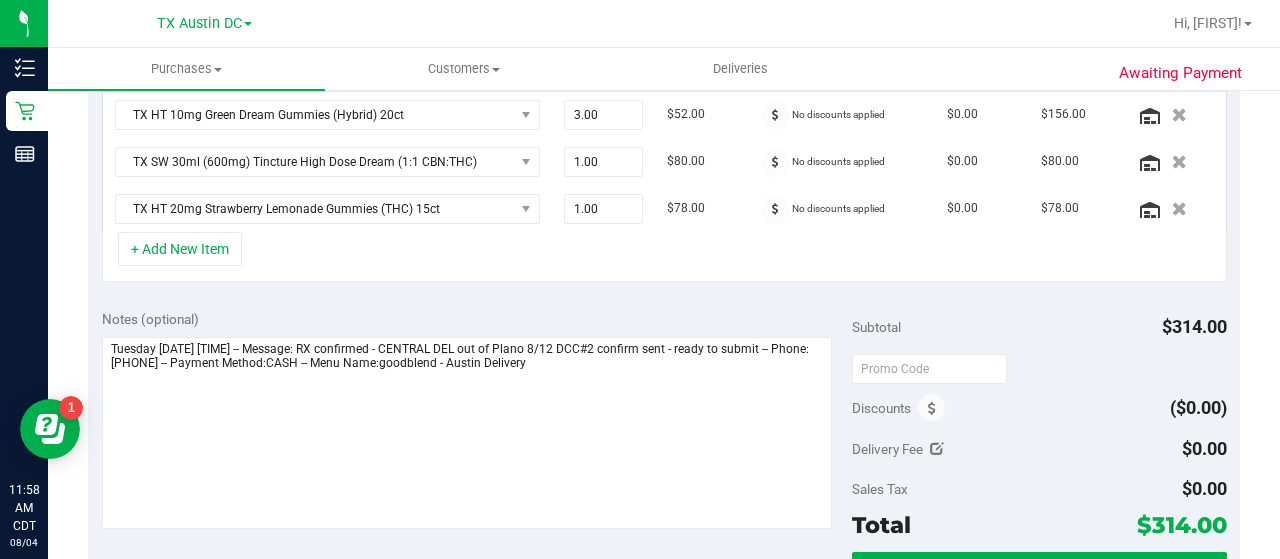 scroll, scrollTop: 614, scrollLeft: 0, axis: vertical 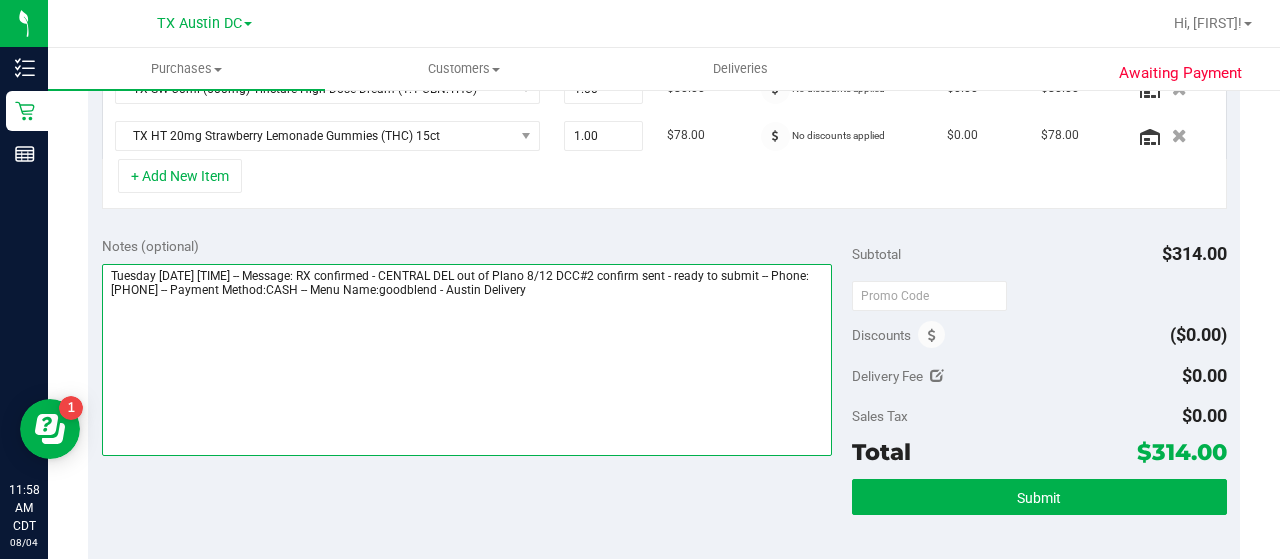 drag, startPoint x: 354, startPoint y: 263, endPoint x: 88, endPoint y: 257, distance: 266.06766 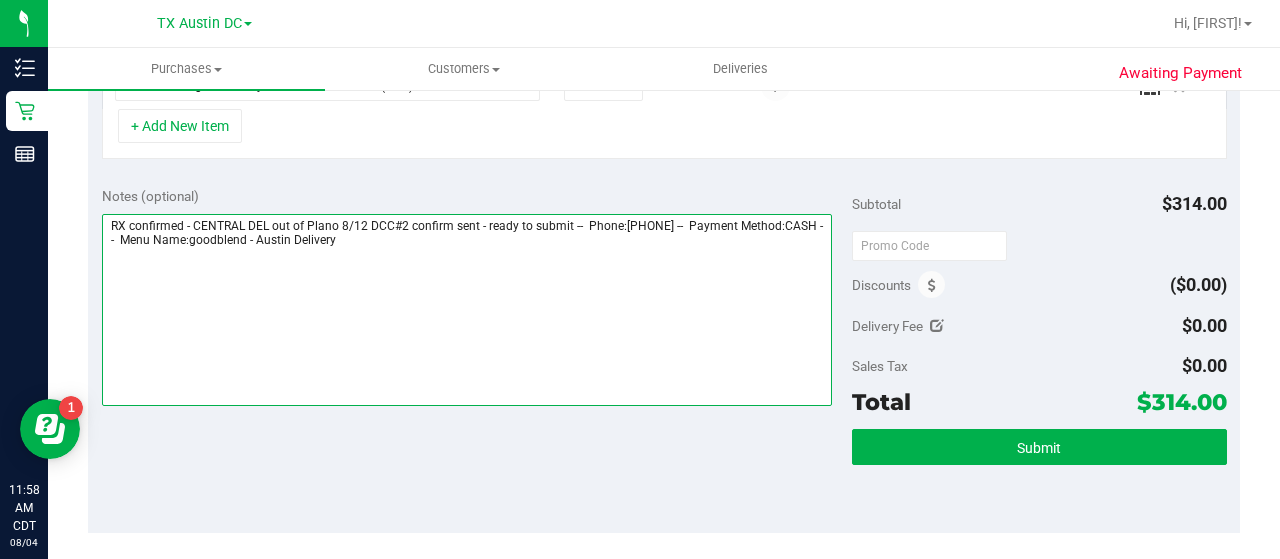 scroll, scrollTop: 674, scrollLeft: 0, axis: vertical 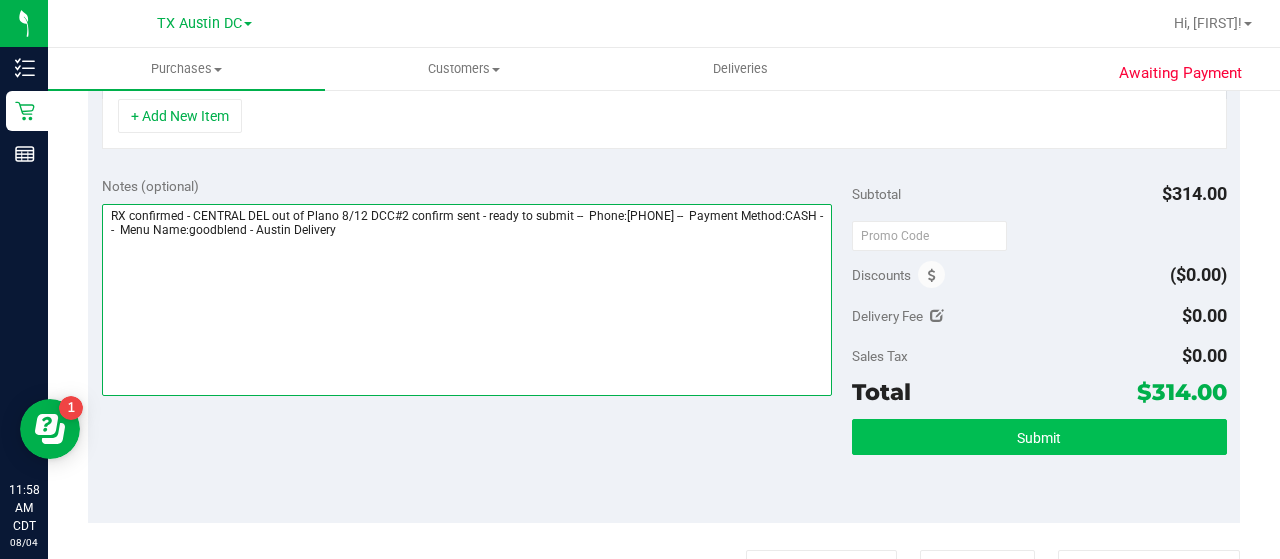 type on "RX confirmed - CENTRAL DEL out of Plano 8/12 DCC#2 confirm sent - ready to submit --  Phone:[PHONE] --  Payment Method:CASH --  Menu Name:goodblend - Austin Delivery" 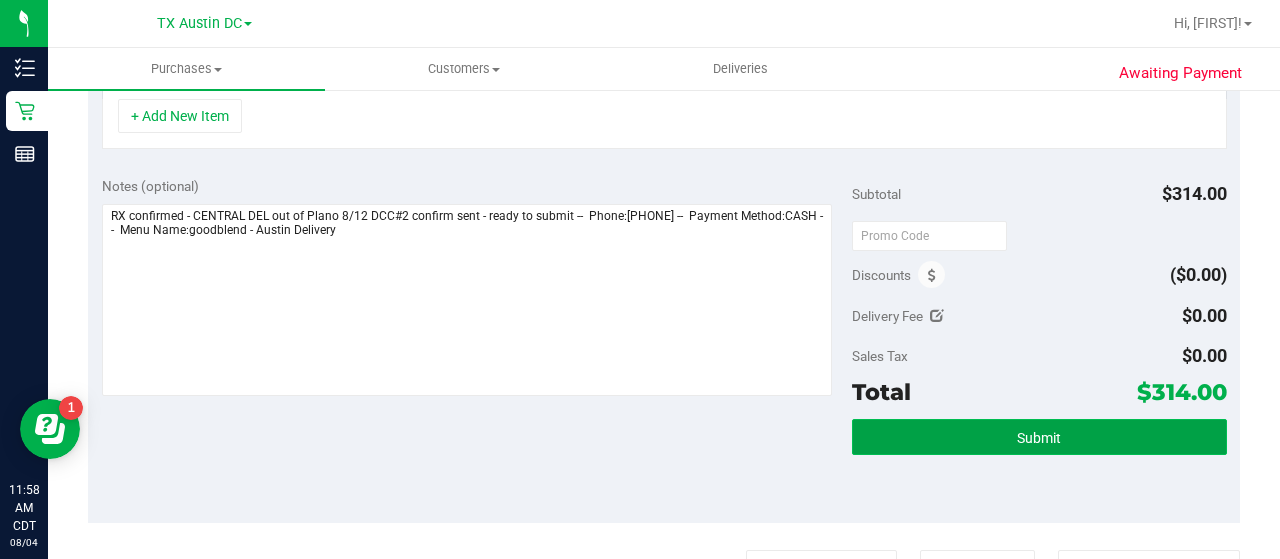 click on "Submit" at bounding box center [1039, 437] 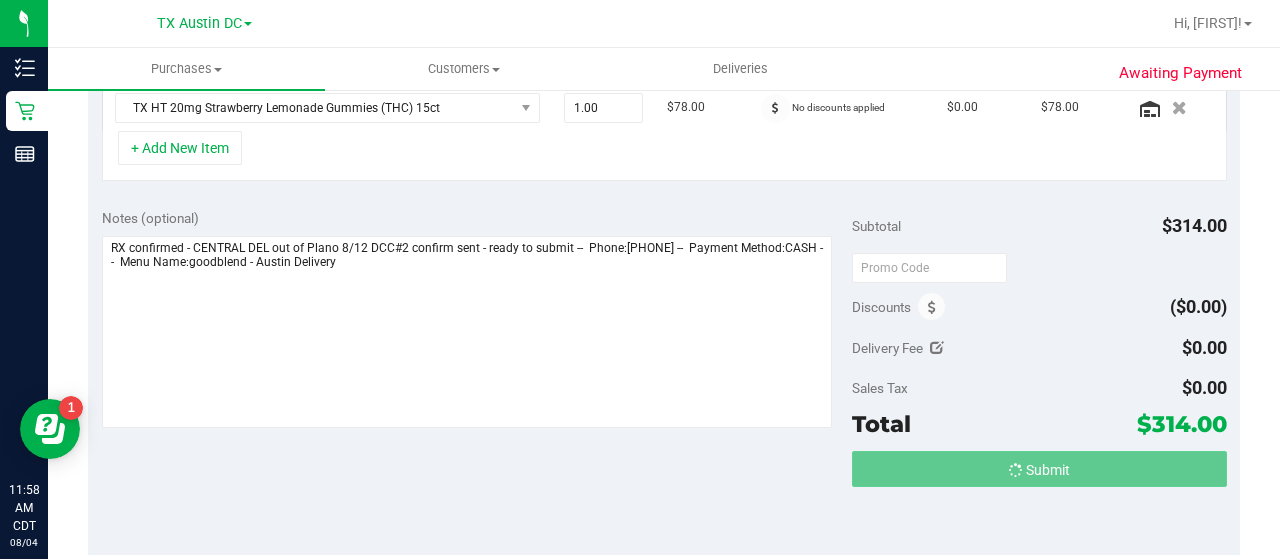 scroll, scrollTop: 611, scrollLeft: 0, axis: vertical 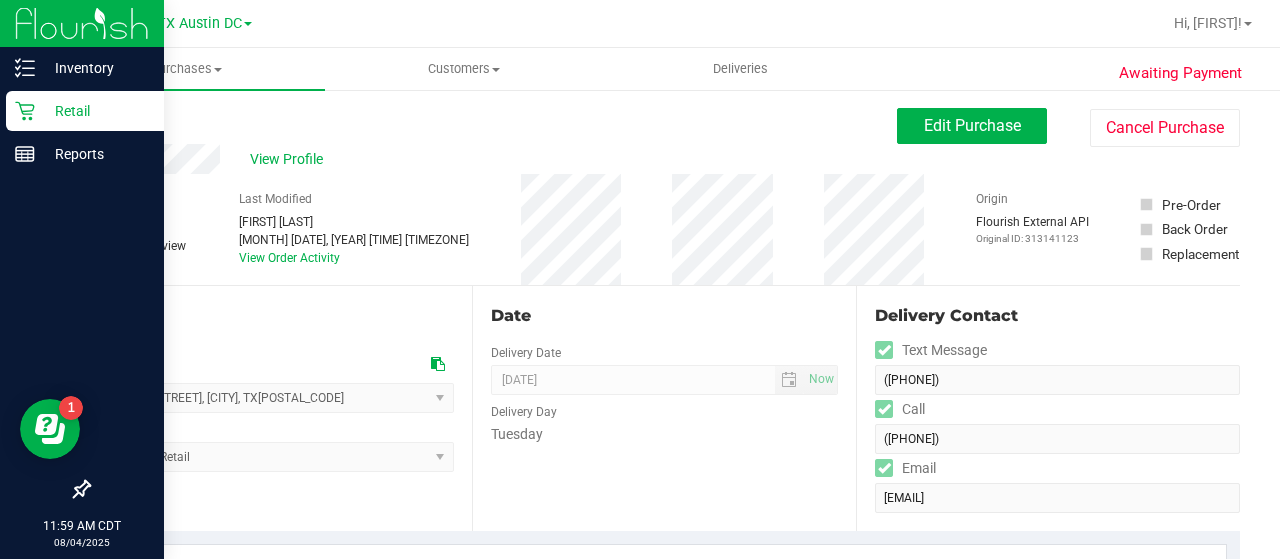 click 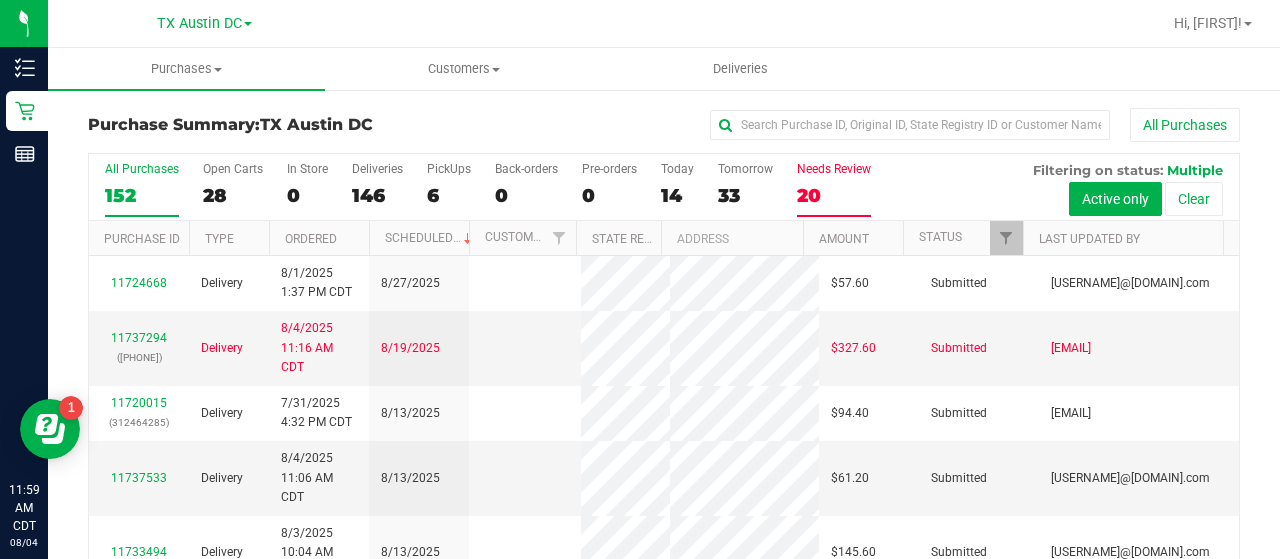 click on "20" at bounding box center (834, 195) 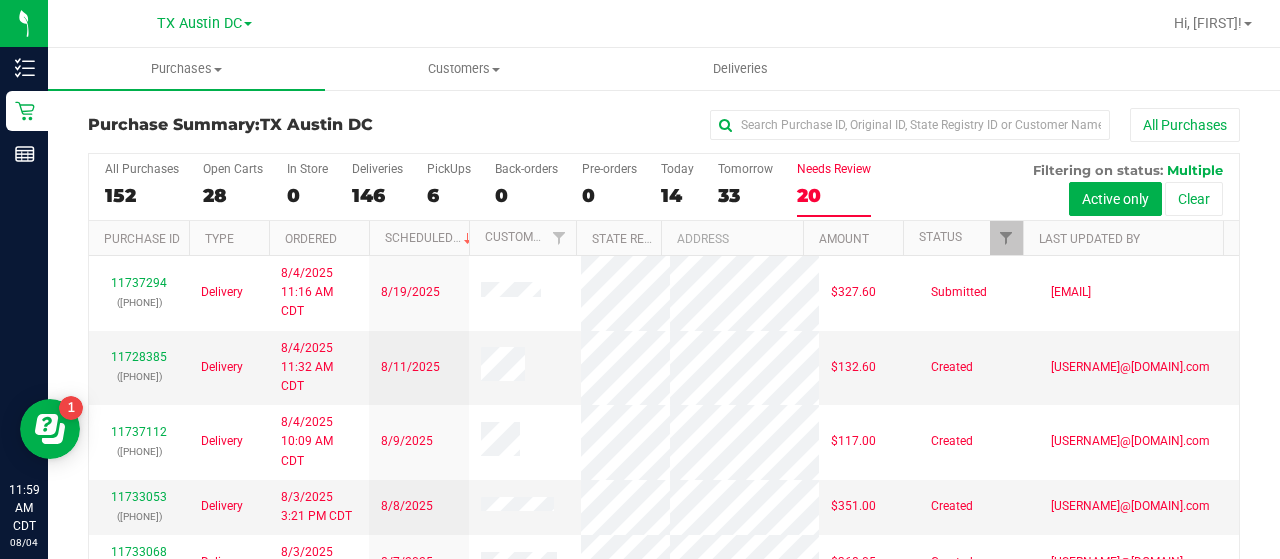 click on "Last Updated By" at bounding box center (1123, 238) 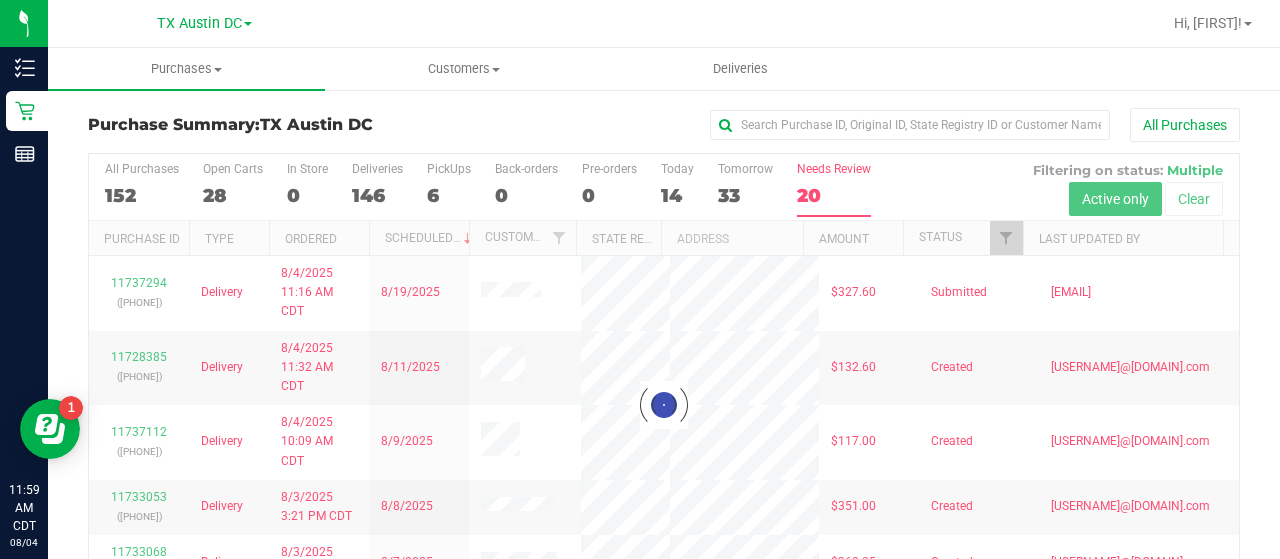 click at bounding box center (664, 405) 